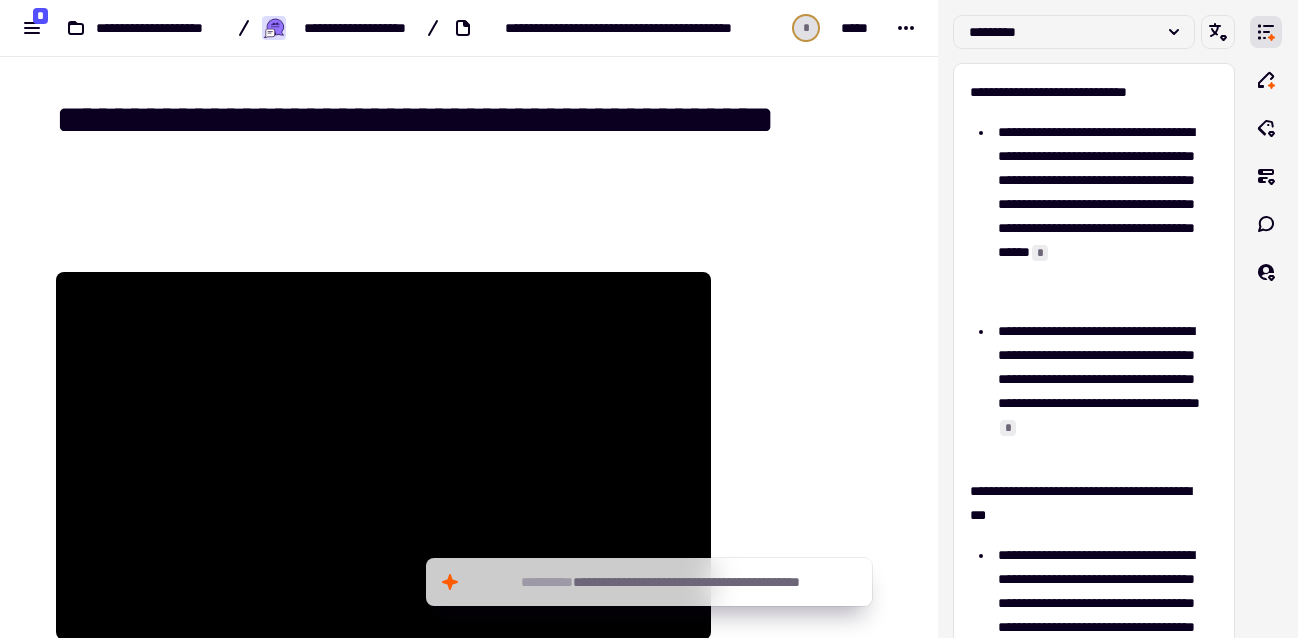 scroll, scrollTop: 0, scrollLeft: 0, axis: both 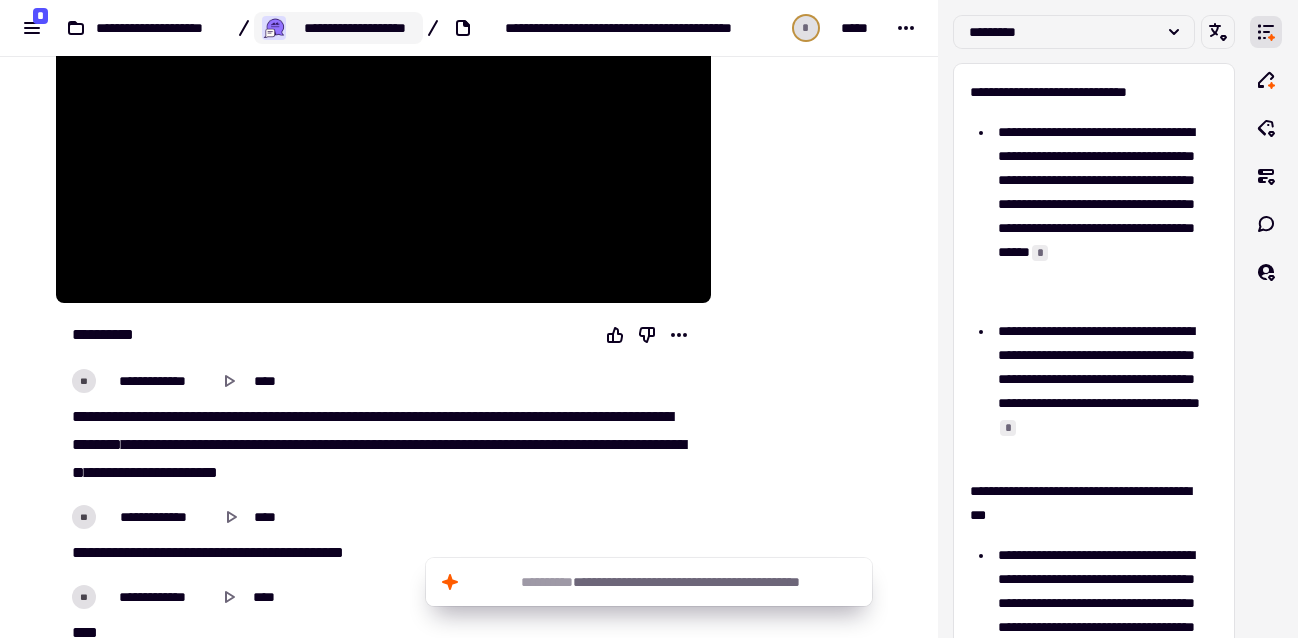 click on "**********" 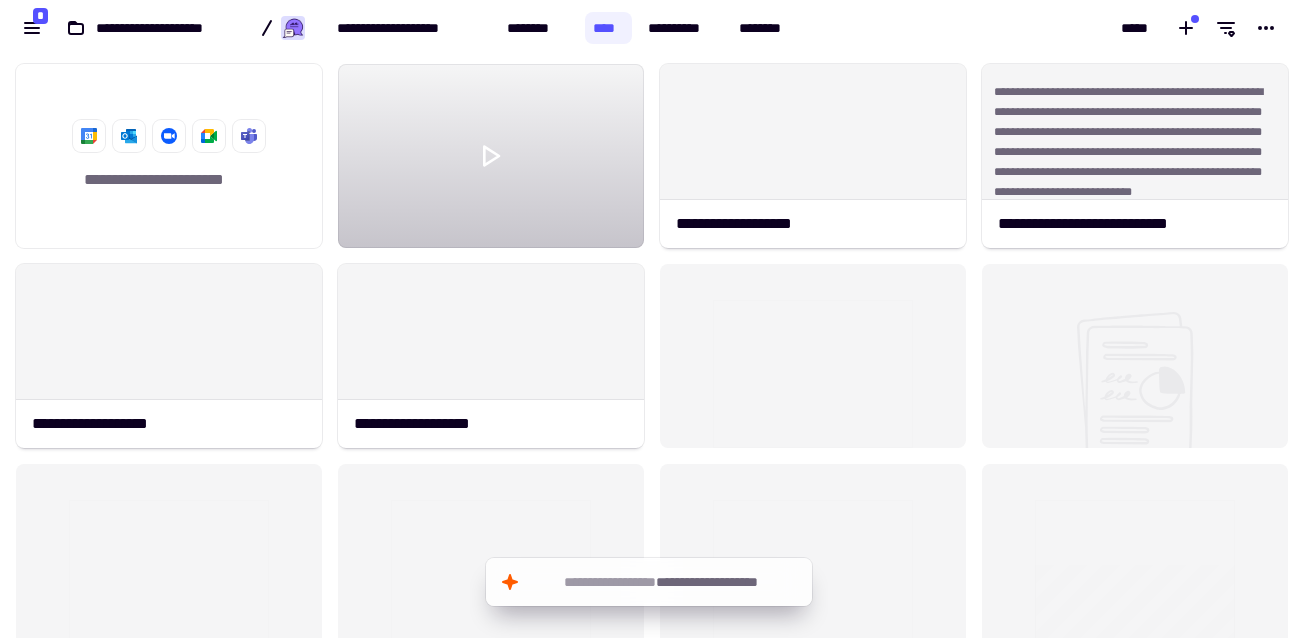 scroll, scrollTop: 16, scrollLeft: 16, axis: both 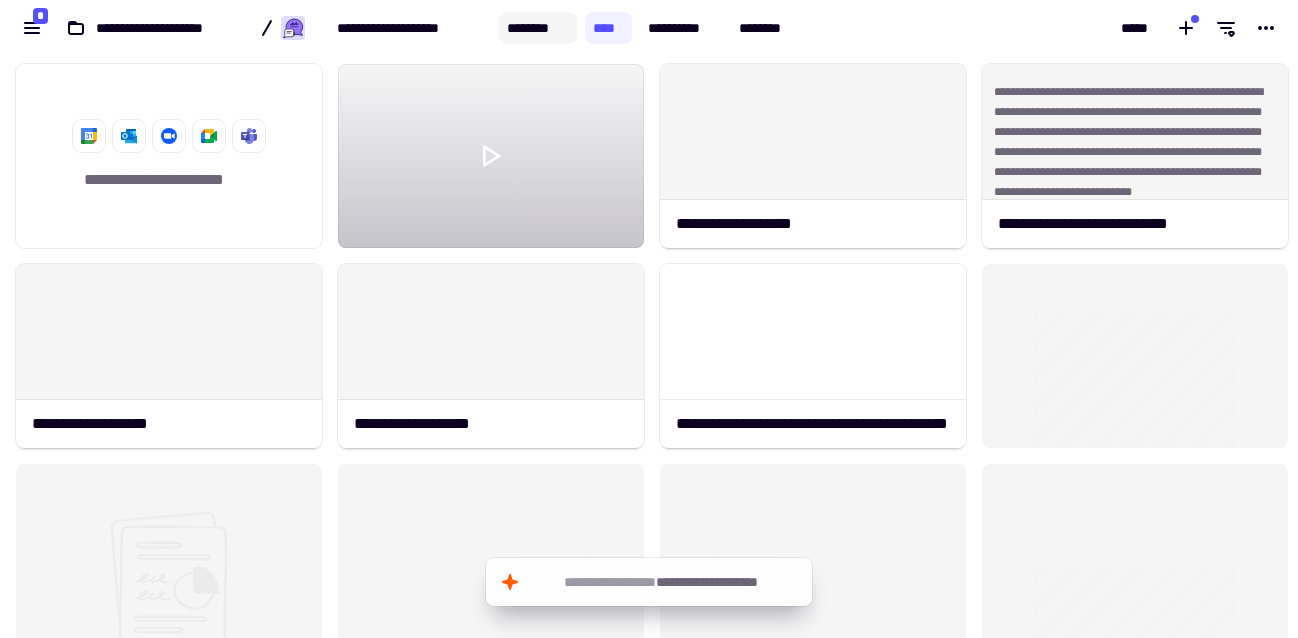 click on "********" 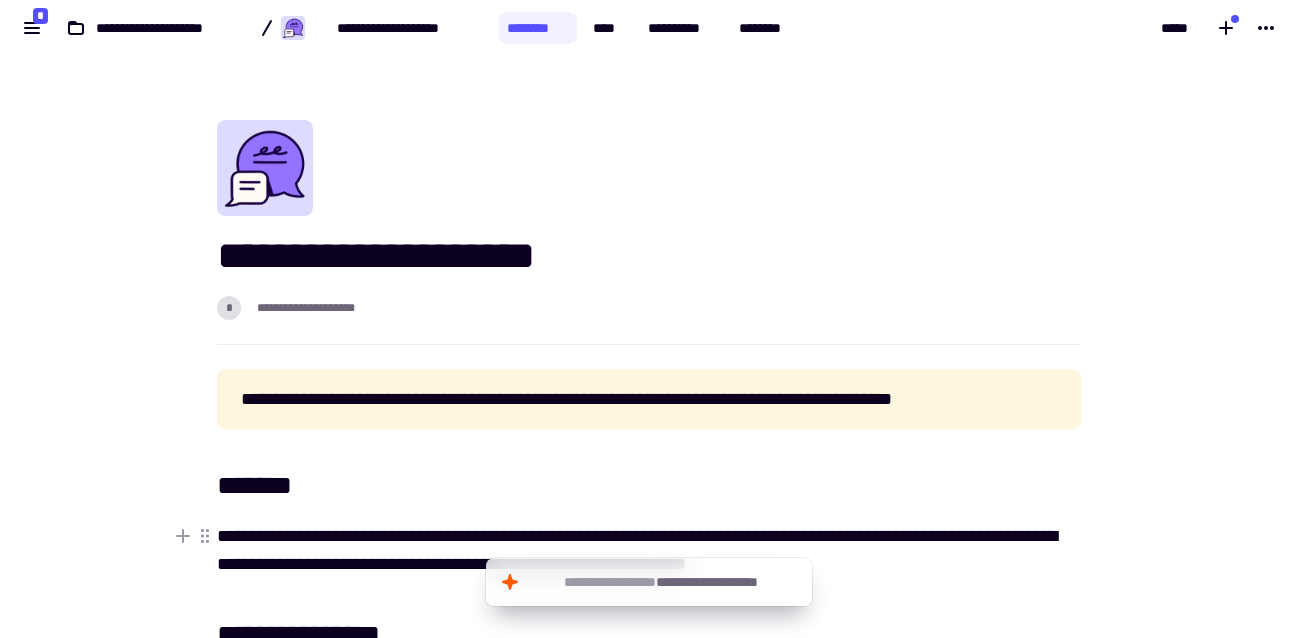 click on "**********" at bounding box center [637, 550] 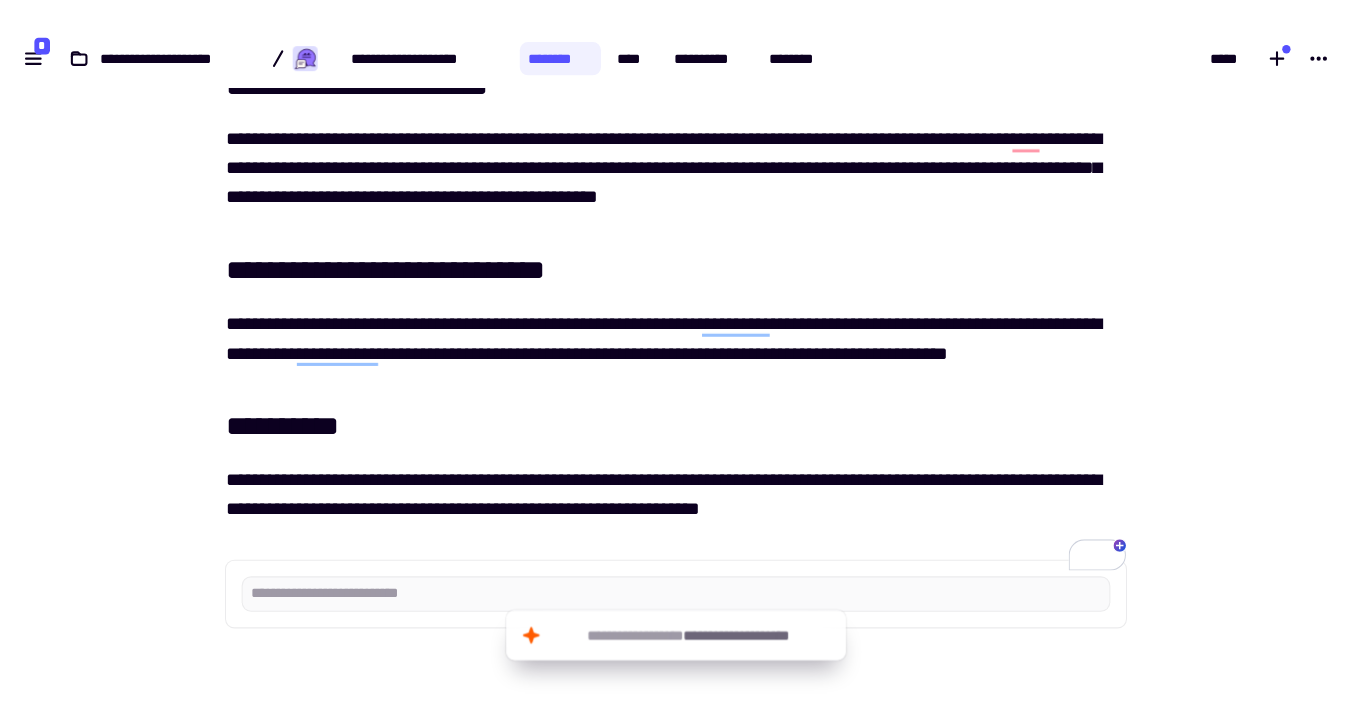 scroll, scrollTop: 578, scrollLeft: 0, axis: vertical 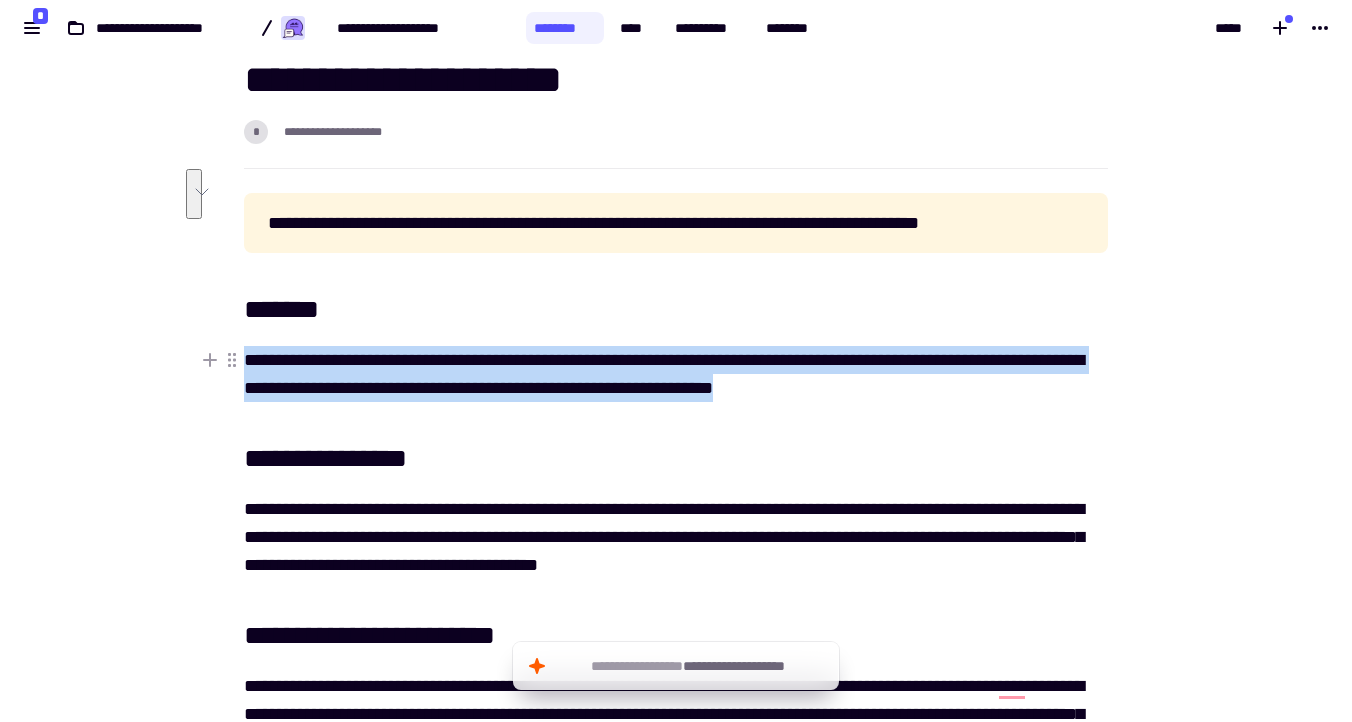 drag, startPoint x: 951, startPoint y: 385, endPoint x: 142, endPoint y: 357, distance: 809.4844 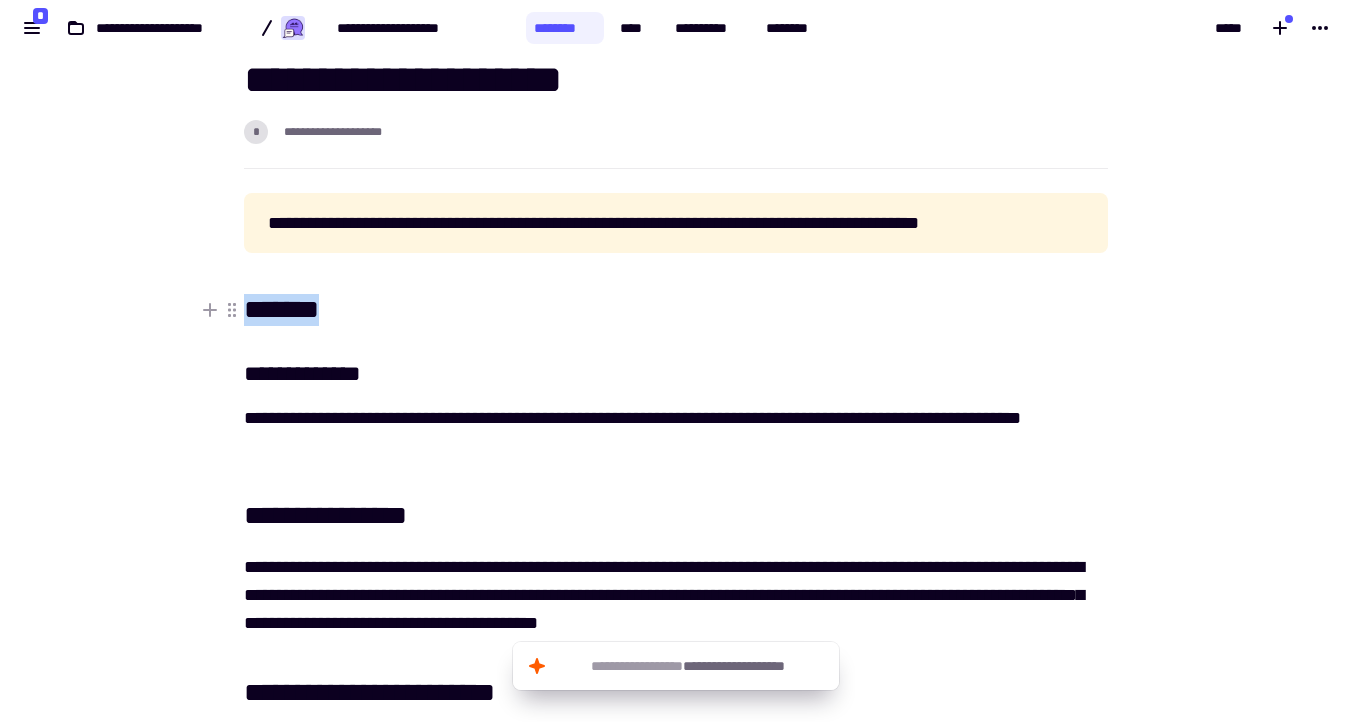 drag, startPoint x: 356, startPoint y: 304, endPoint x: 175, endPoint y: 318, distance: 181.54063 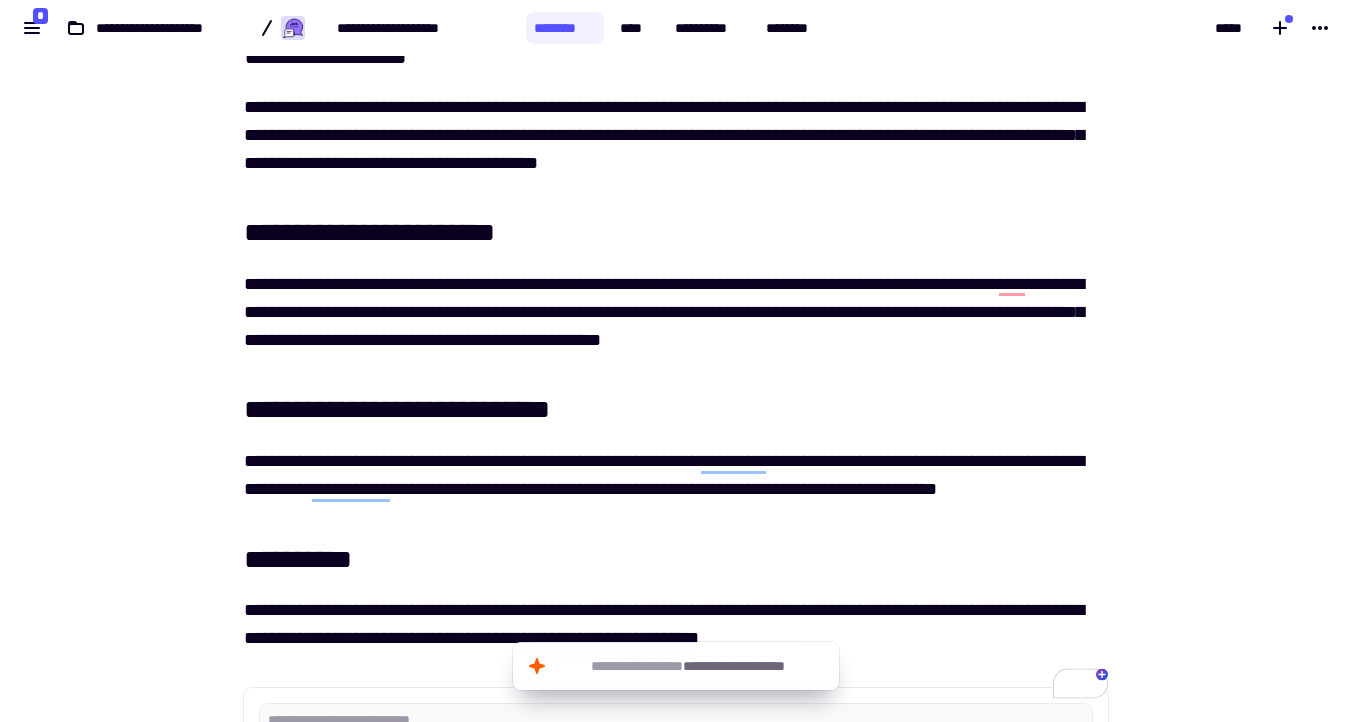 scroll, scrollTop: 731, scrollLeft: 0, axis: vertical 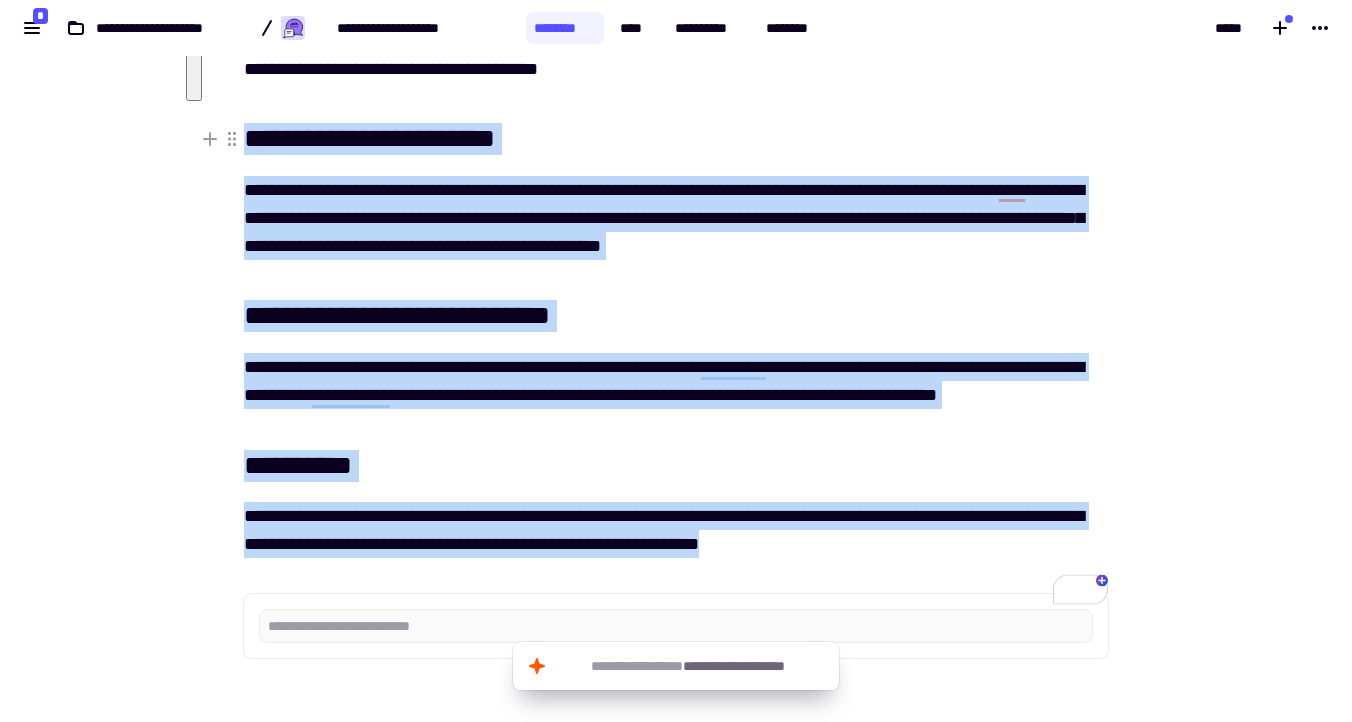 drag, startPoint x: 887, startPoint y: 554, endPoint x: 177, endPoint y: 125, distance: 829.54266 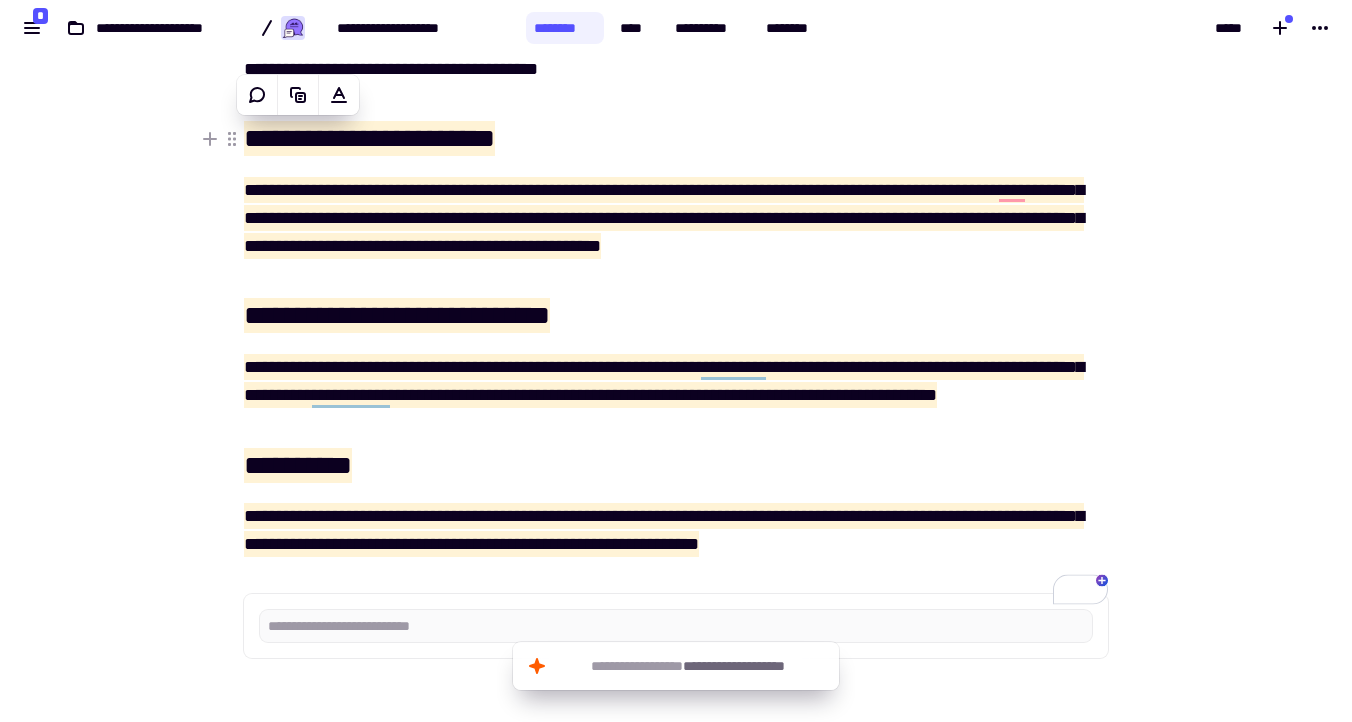 scroll, scrollTop: 303, scrollLeft: 0, axis: vertical 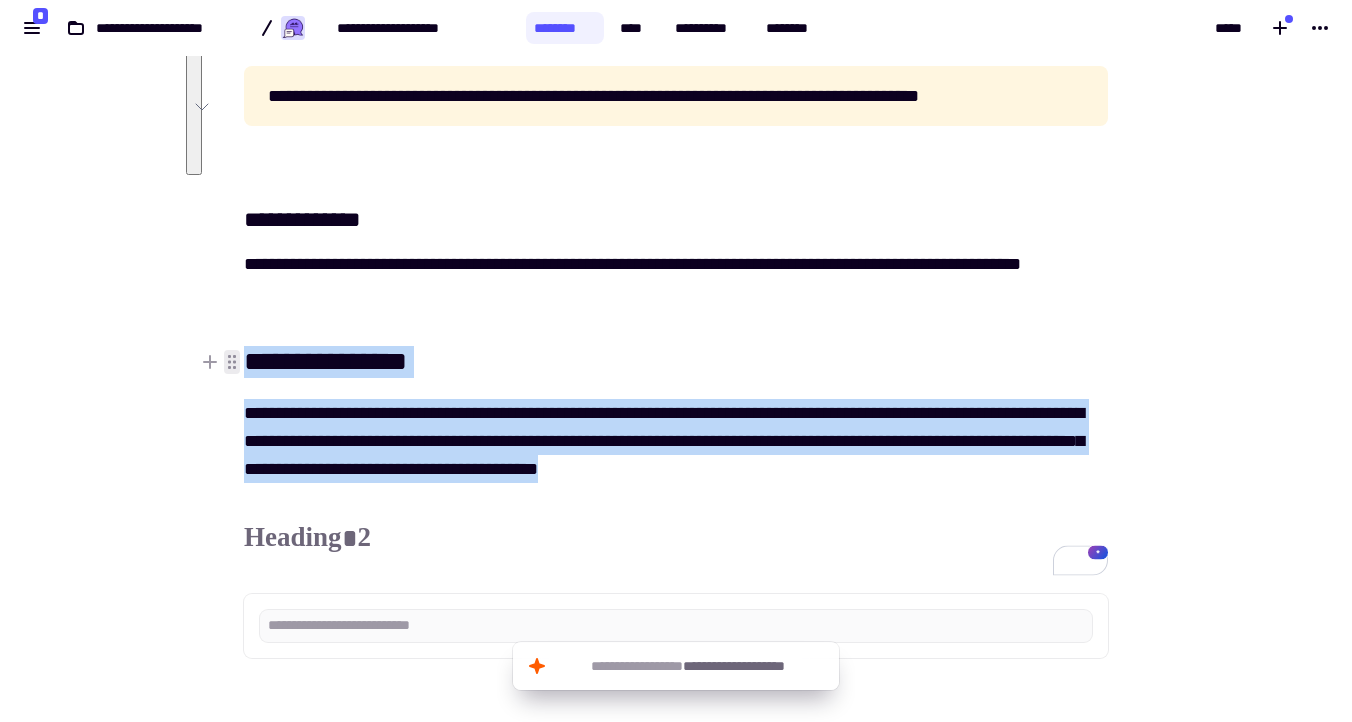 drag, startPoint x: 847, startPoint y: 476, endPoint x: 228, endPoint y: 368, distance: 628.351 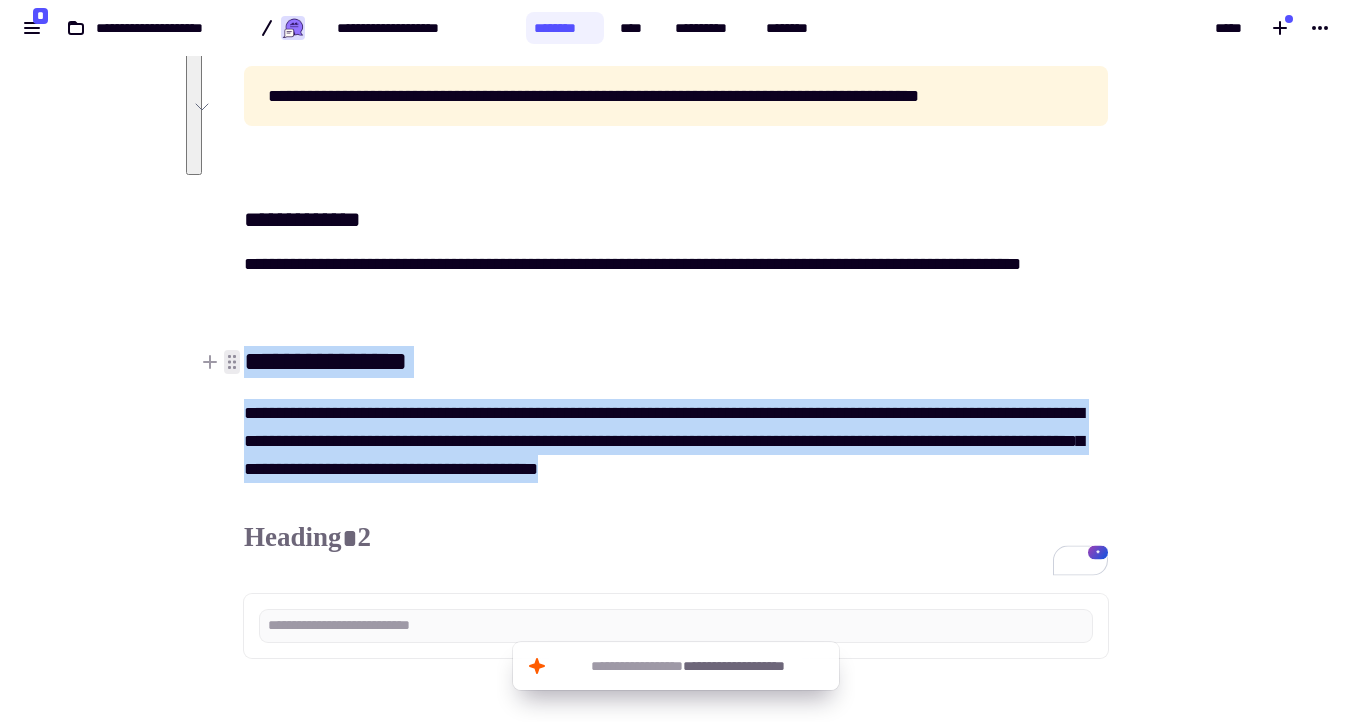 click on "[FIRST] [LAST] [PHONE] [EMAIL] [ADDRESS] [CITY] [STATE] [ZIP] [COUNTRY] [SSN] [PASSPORT] [DLN] [CC] [DOB] [AGE] [NAME]" at bounding box center [676, 309] 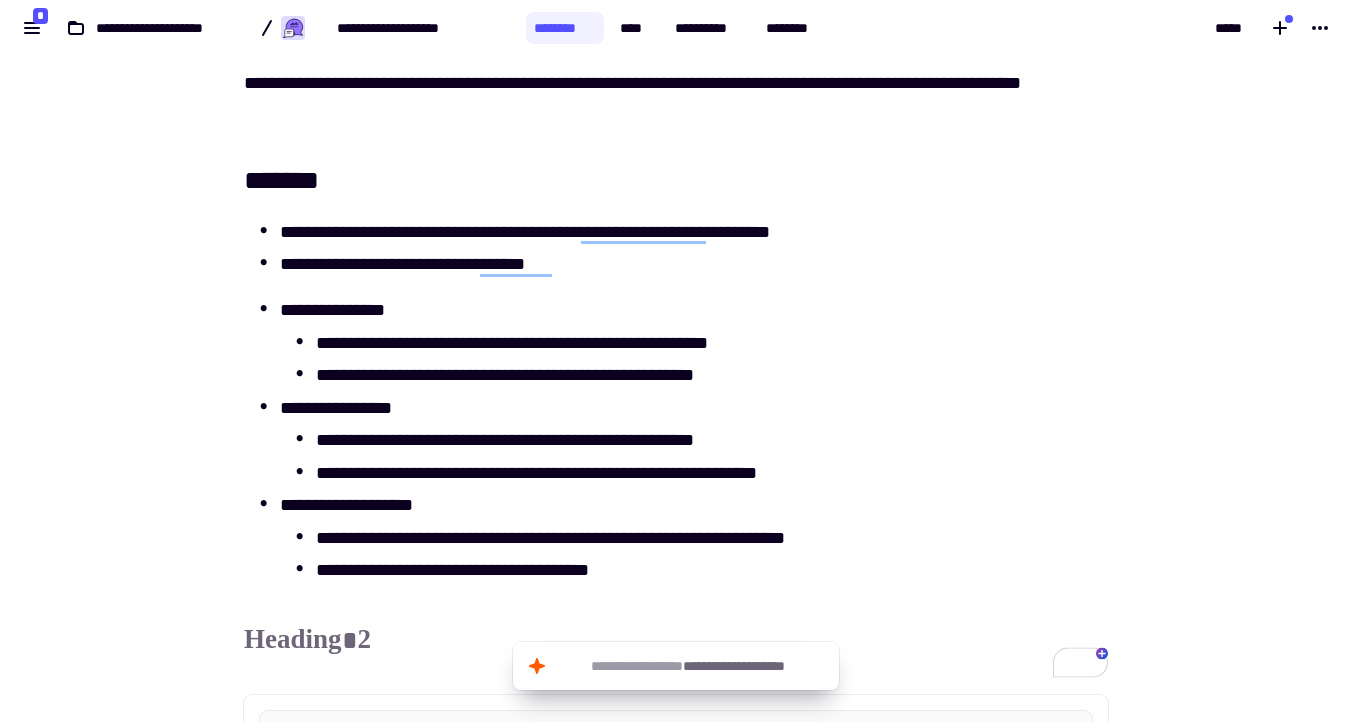 scroll, scrollTop: 585, scrollLeft: 0, axis: vertical 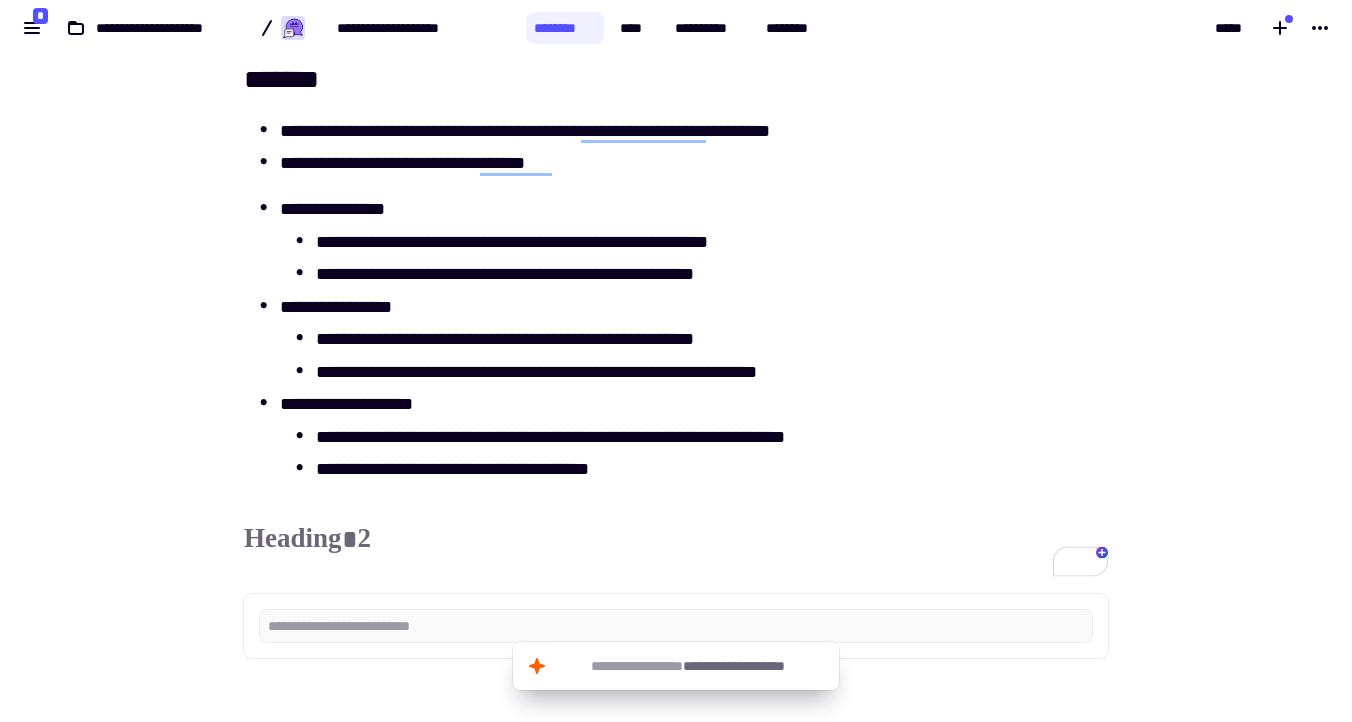 click on "[FIRST] [LAST] [PHONE] [EMAIL] [ADDRESS] [CITY] [STATE] [ZIP] [COUNTRY] [SSN] [PASSPORT] [DLN] [CC] [DOB] [AGE] [NAME]" 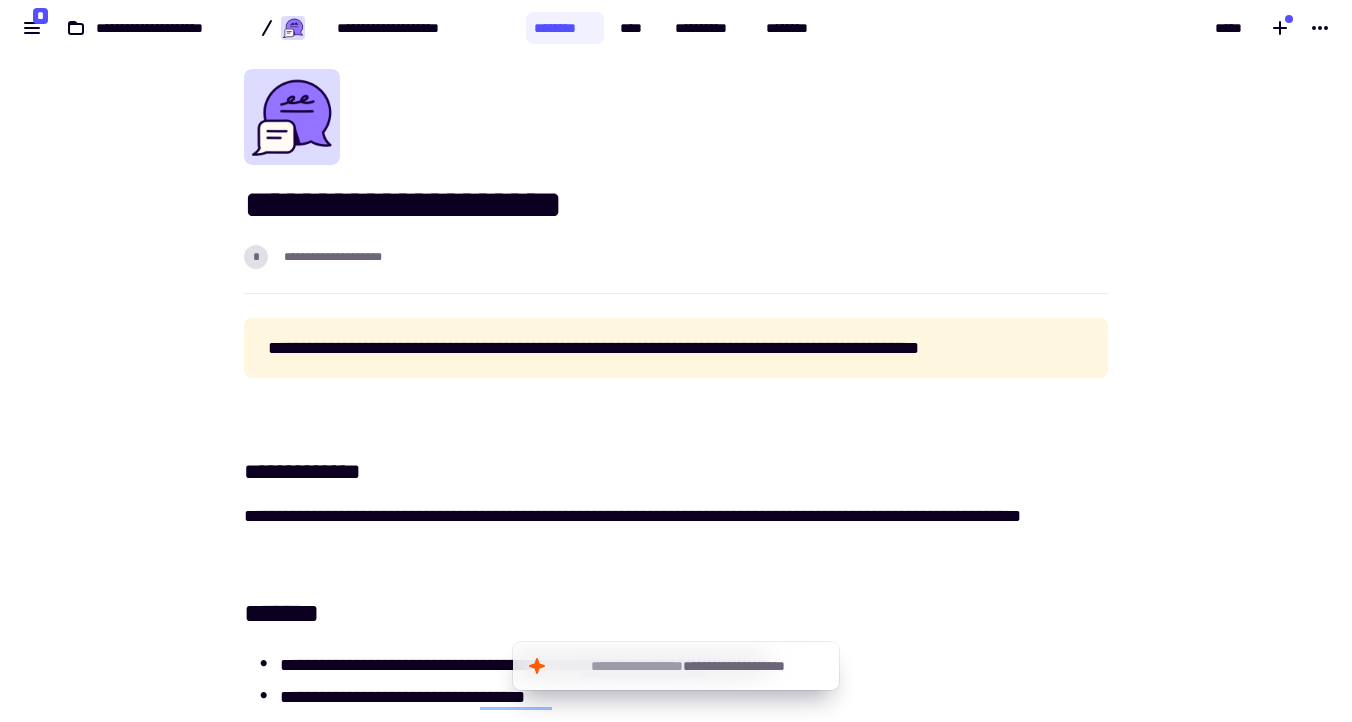 scroll, scrollTop: 0, scrollLeft: 0, axis: both 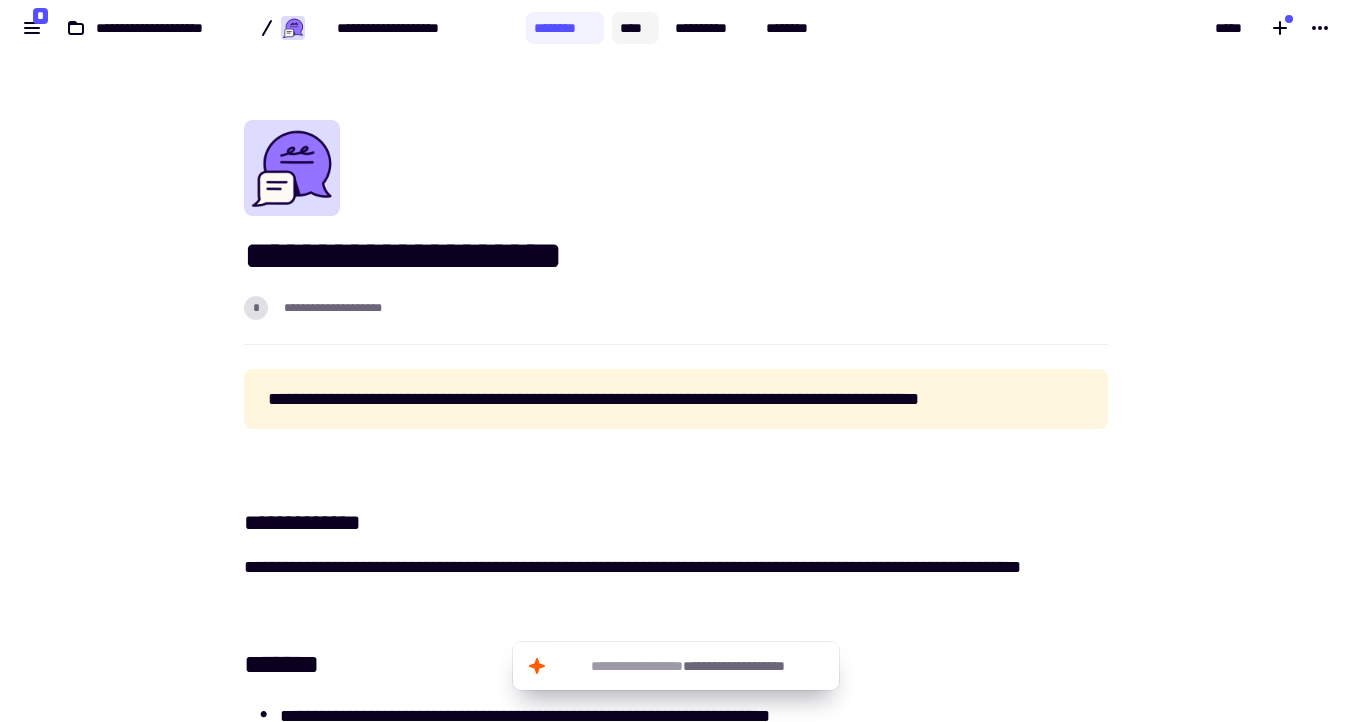 click on "****" 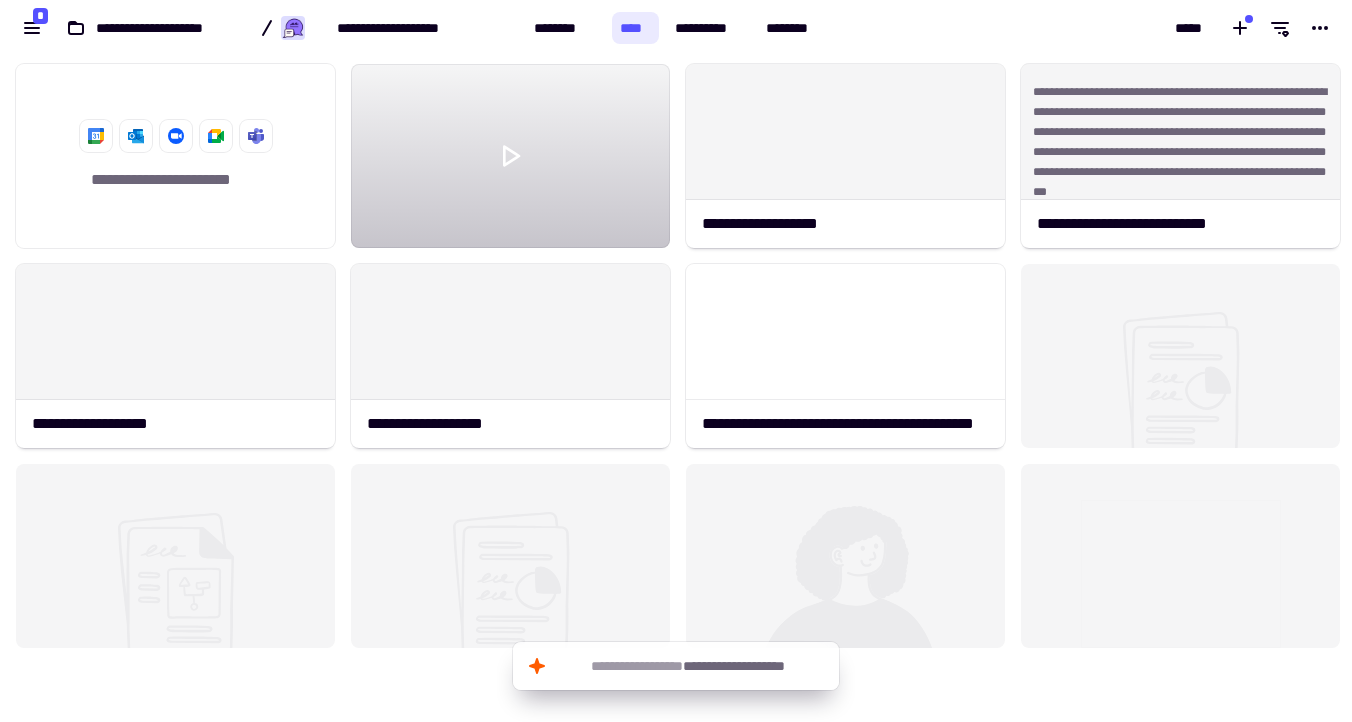 scroll, scrollTop: 16, scrollLeft: 16, axis: both 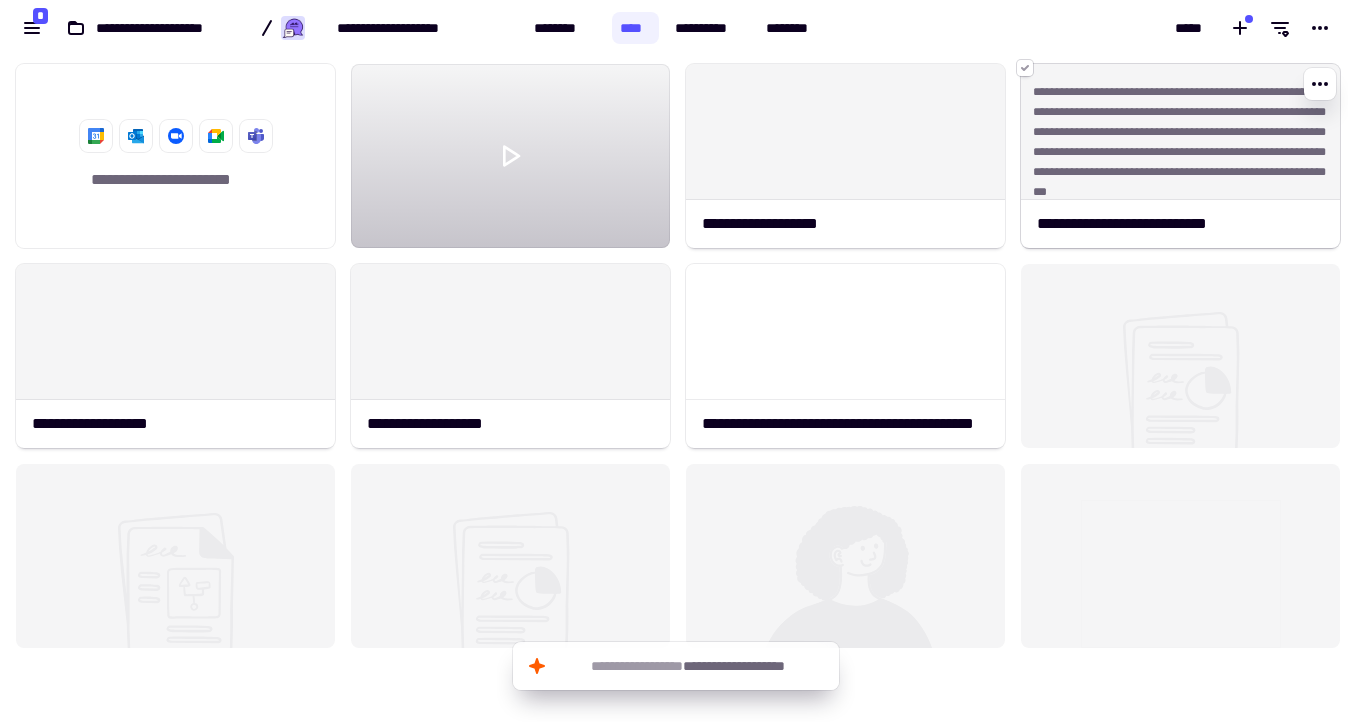 click 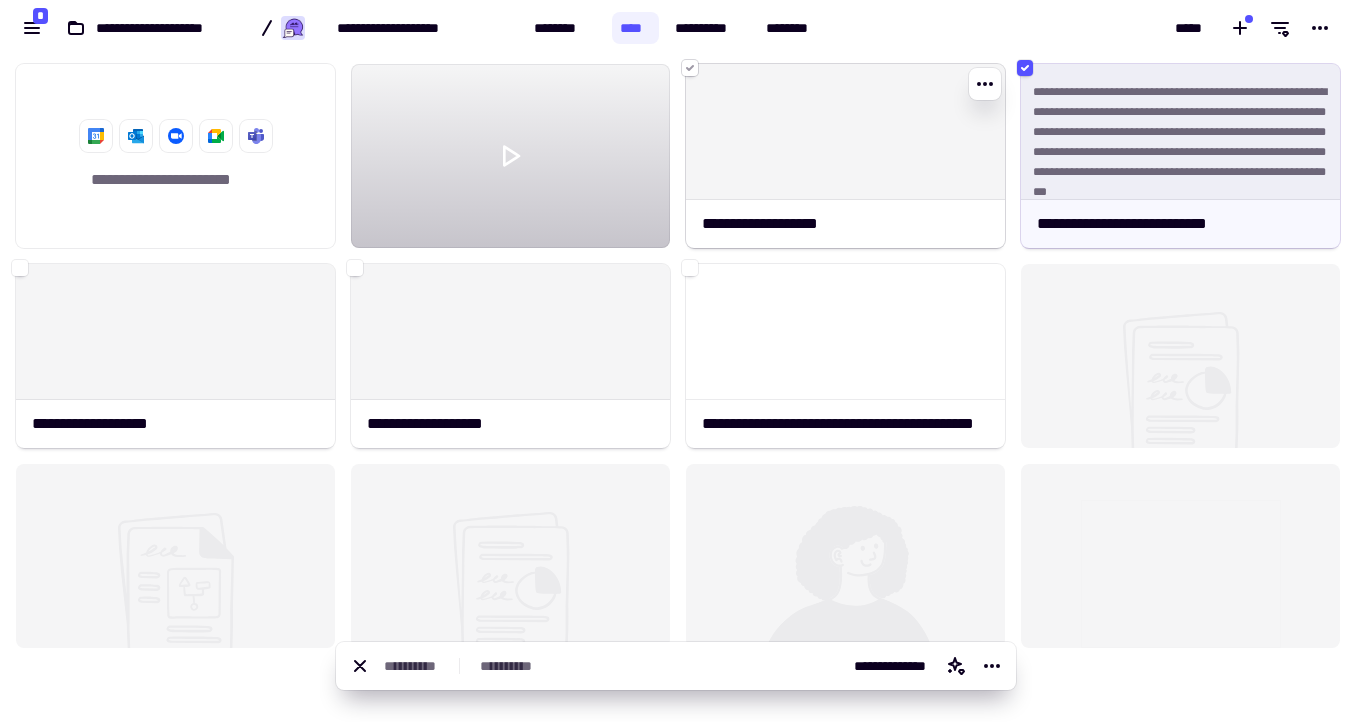click 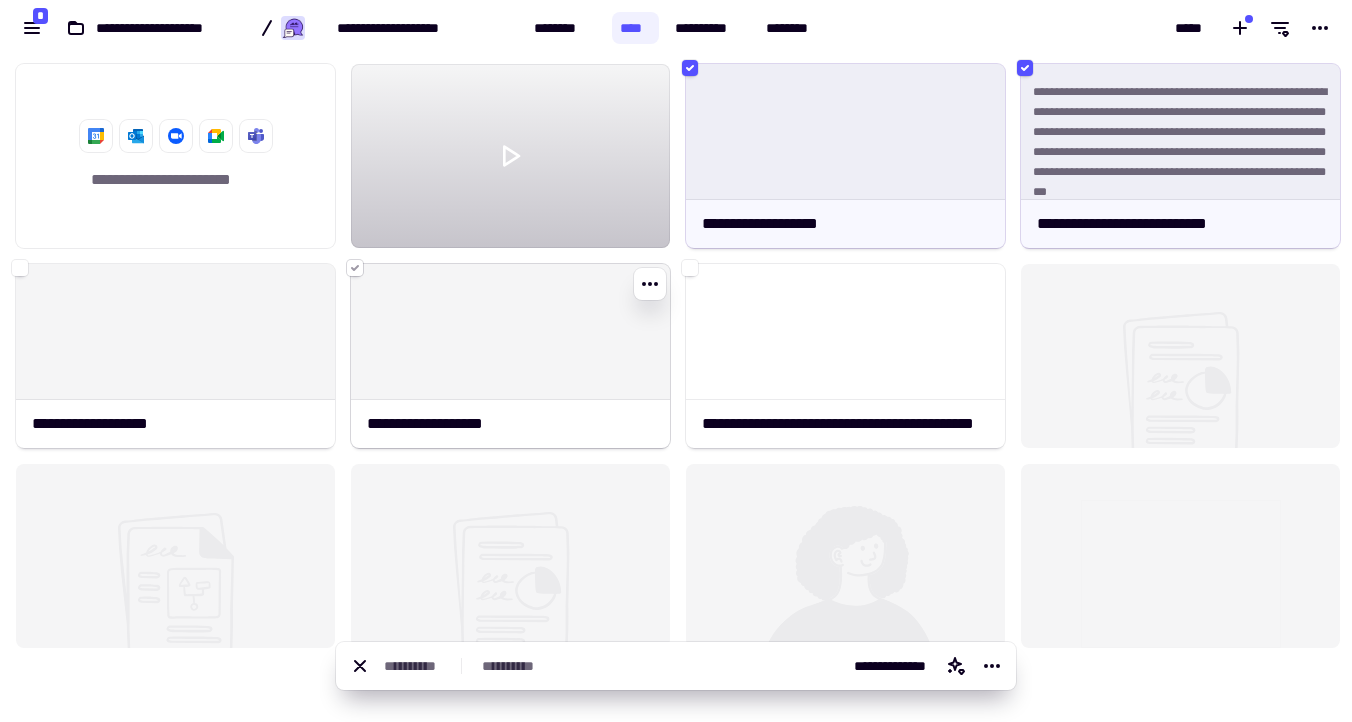 click 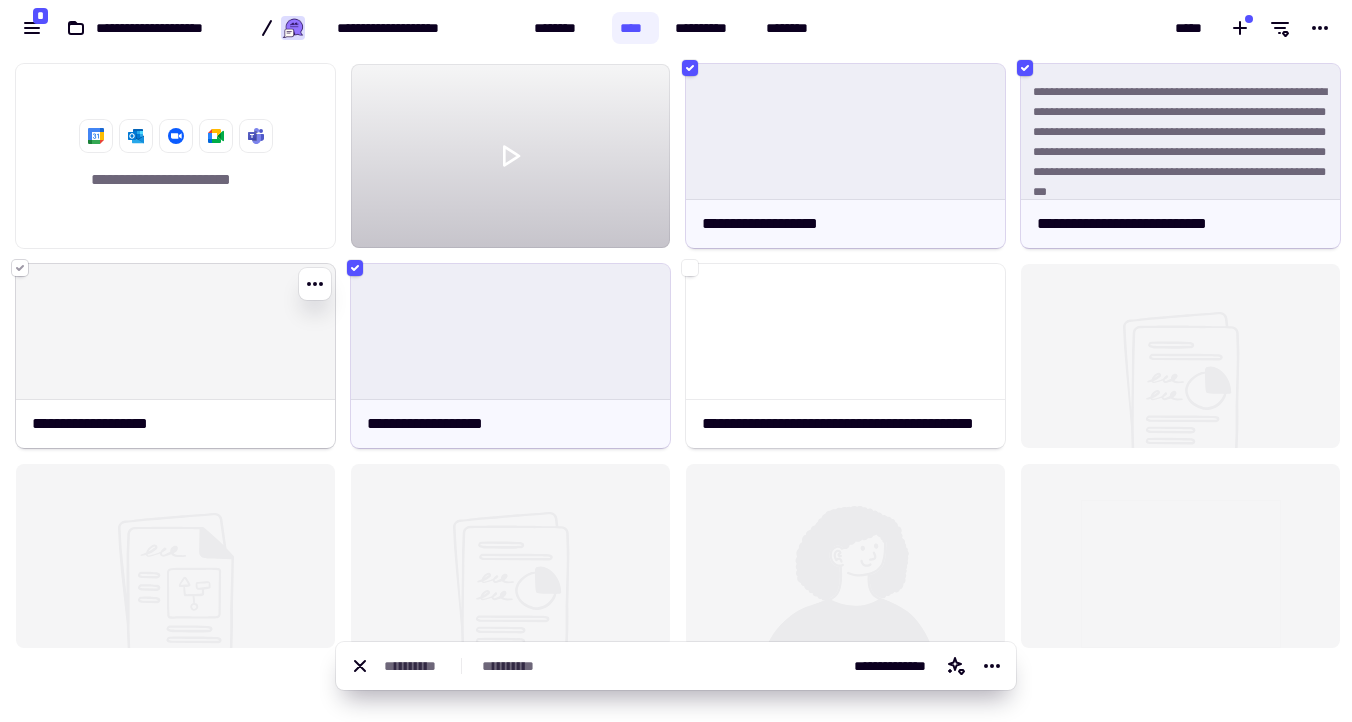 click 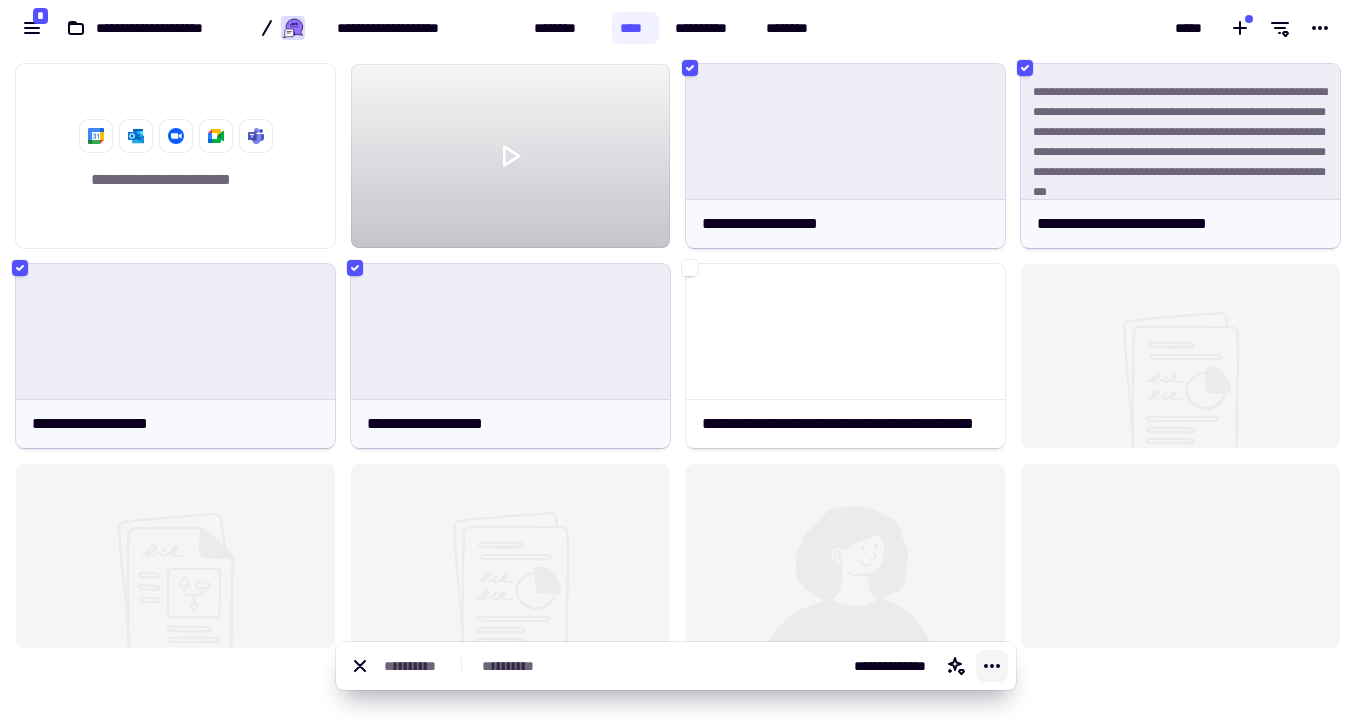 click 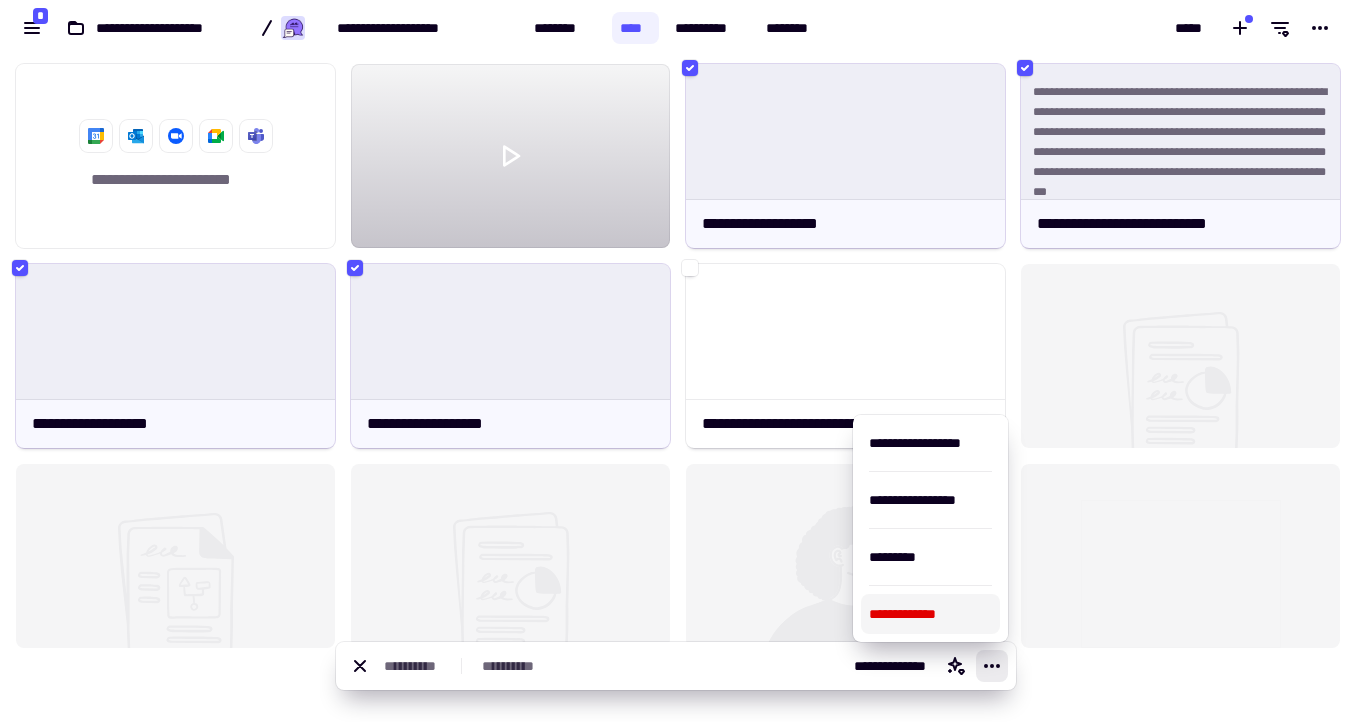 click on "**********" at bounding box center [930, 614] 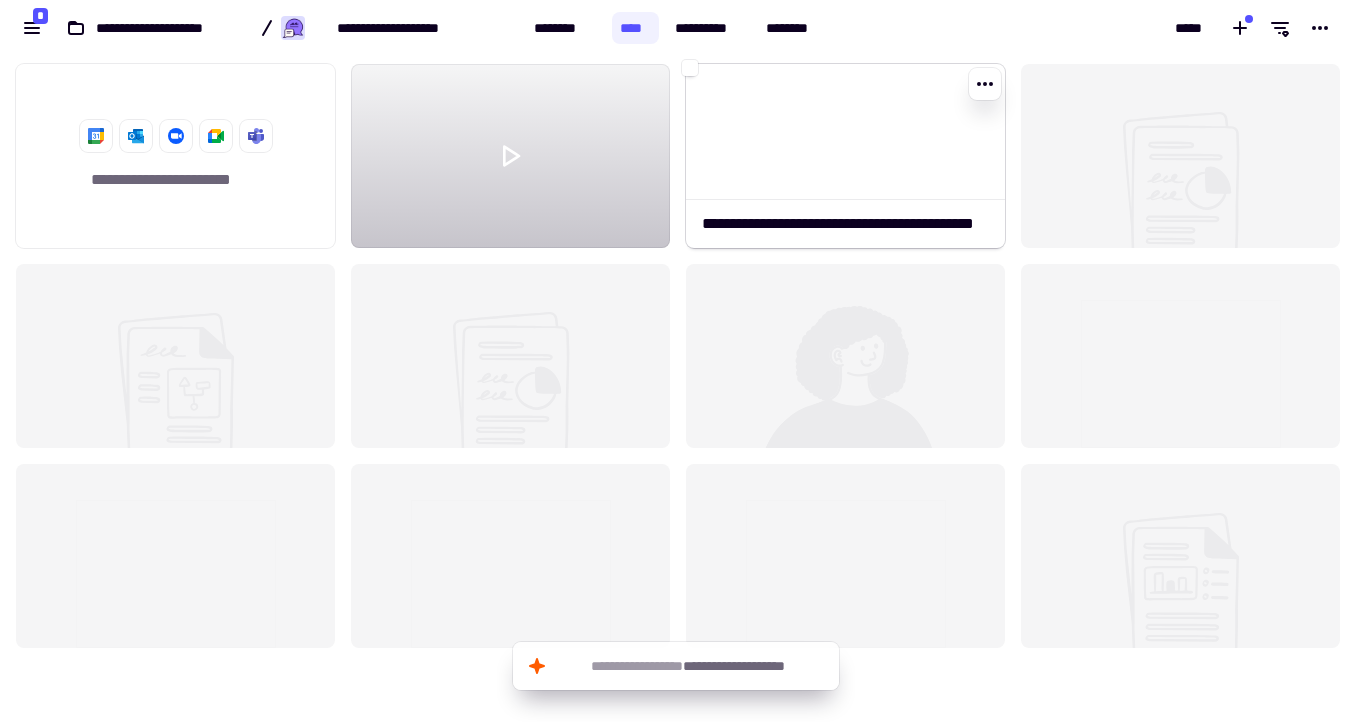 click on "**********" 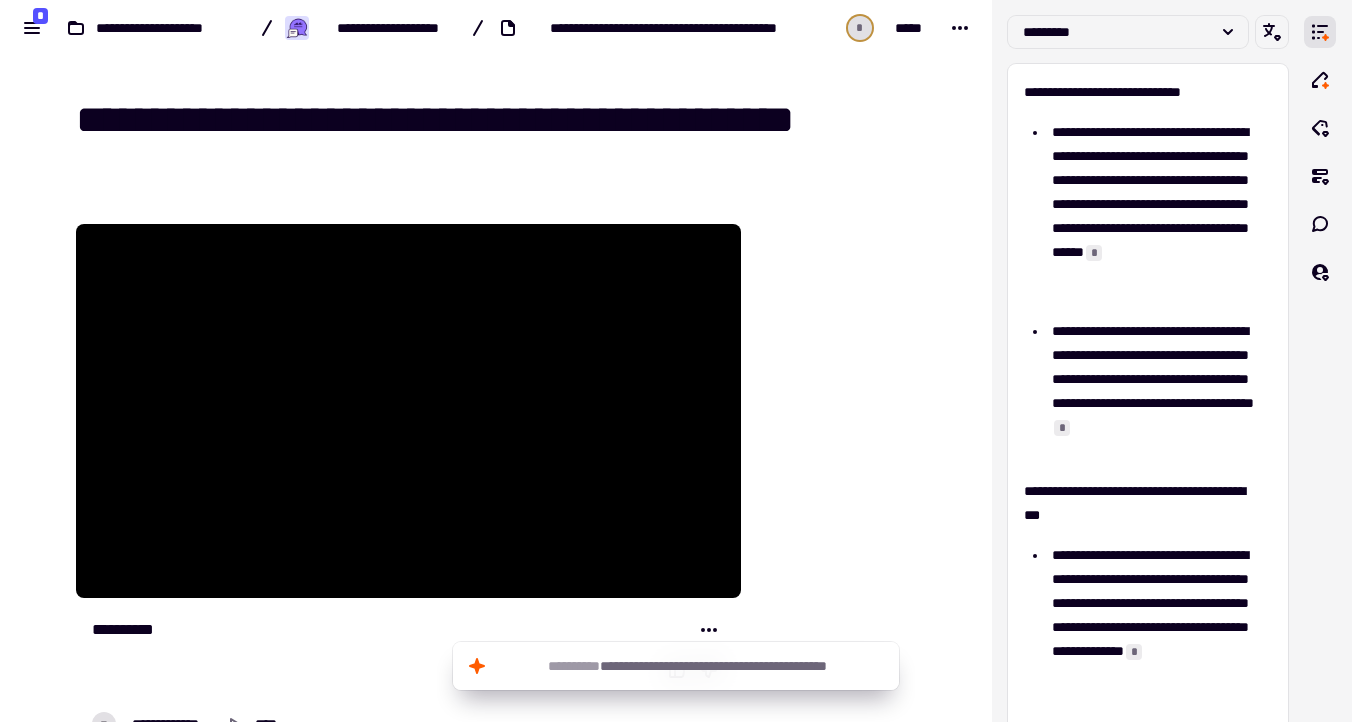 scroll, scrollTop: 769, scrollLeft: 0, axis: vertical 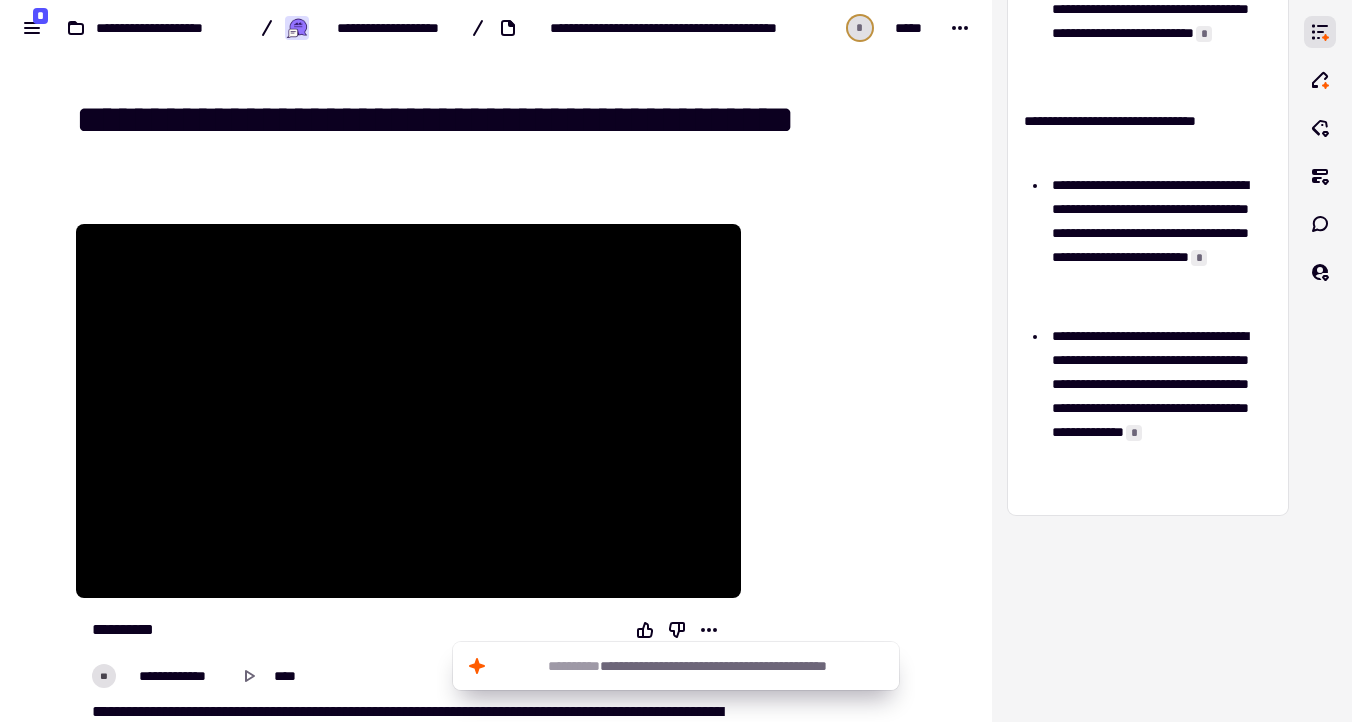 click on "**********" at bounding box center (508, 120) 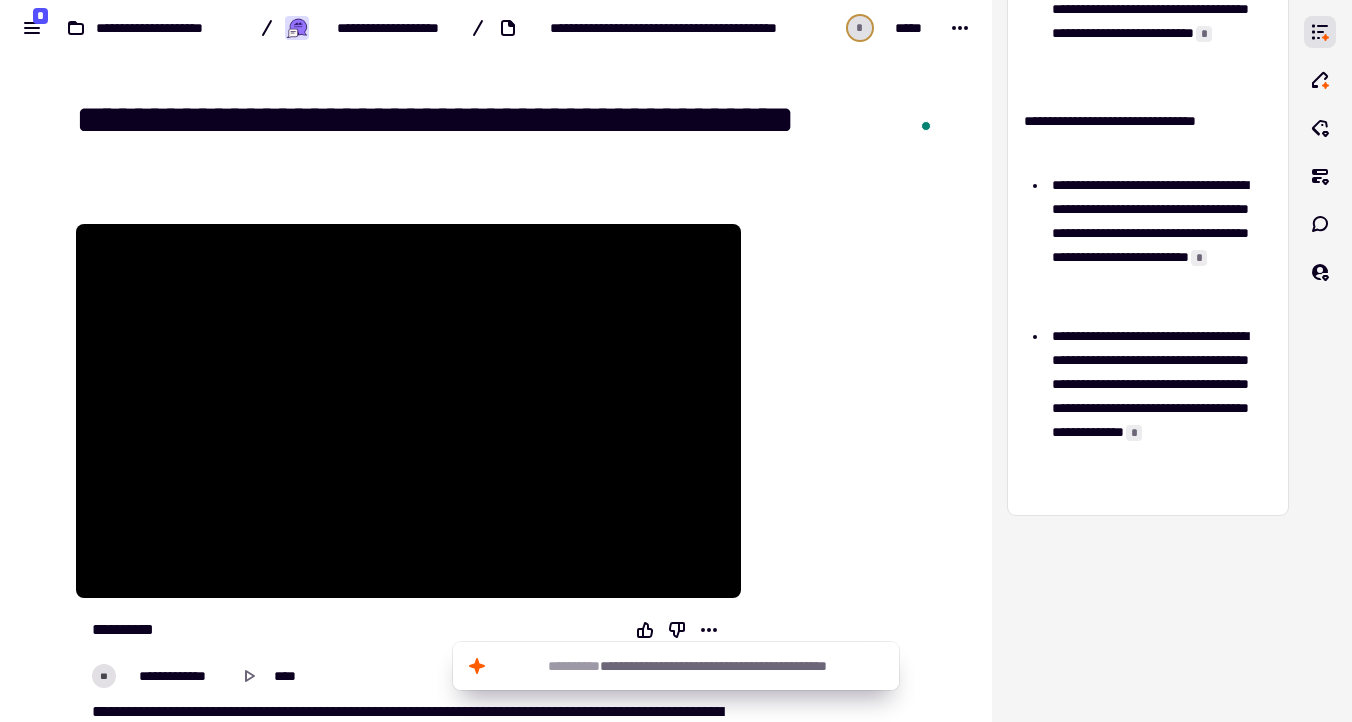 drag, startPoint x: 315, startPoint y: 126, endPoint x: 873, endPoint y: 152, distance: 558.6054 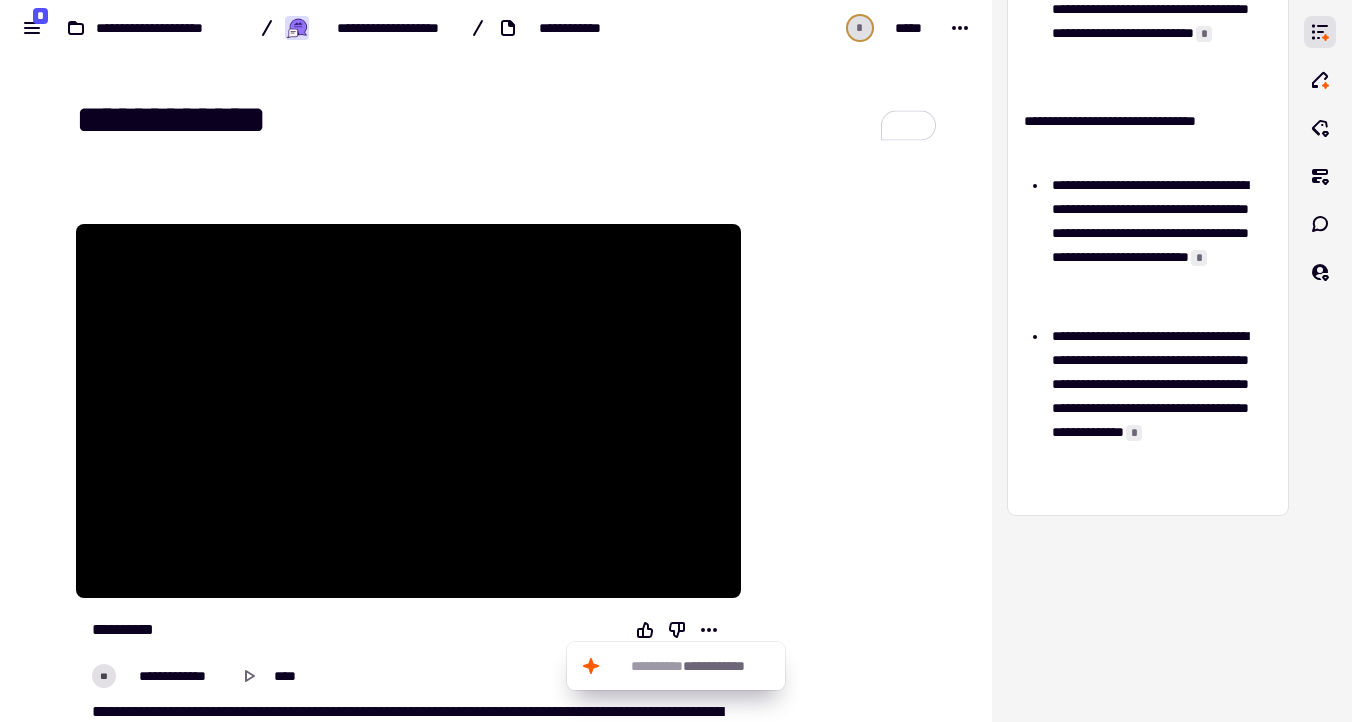 type on "**********" 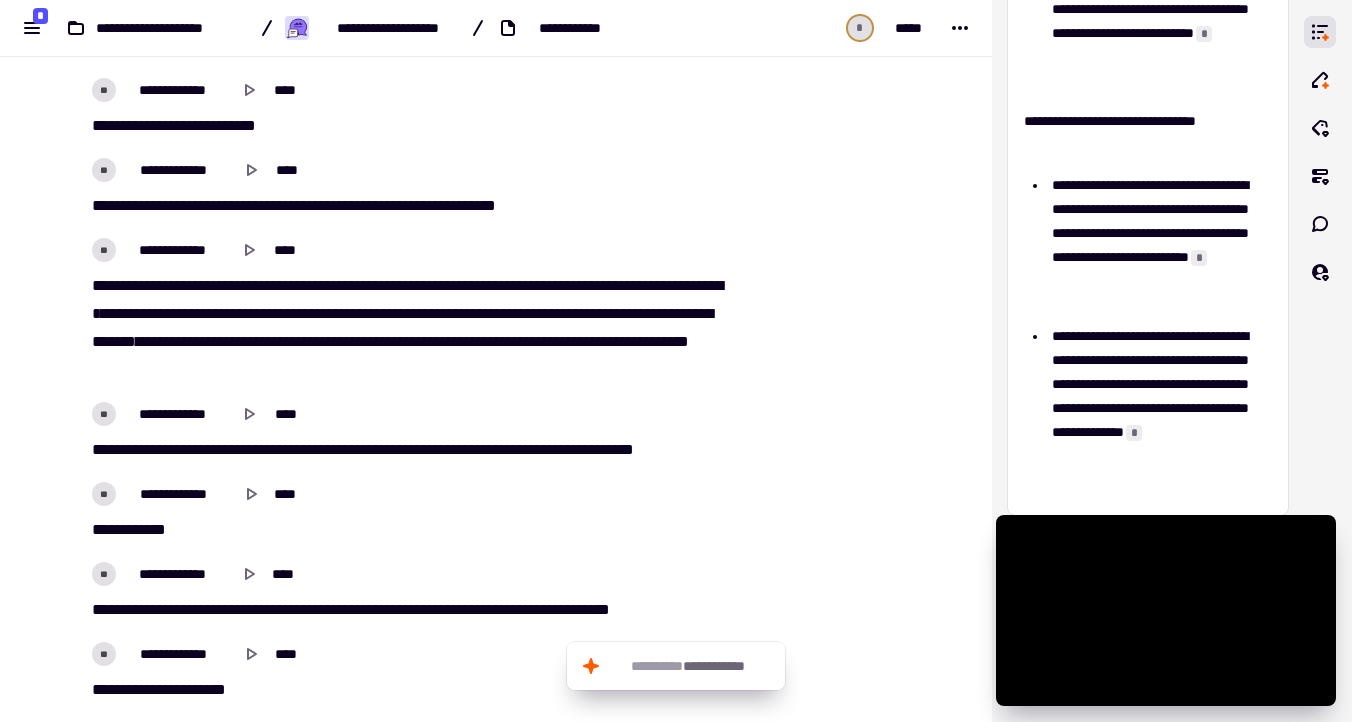 scroll, scrollTop: 4368, scrollLeft: 0, axis: vertical 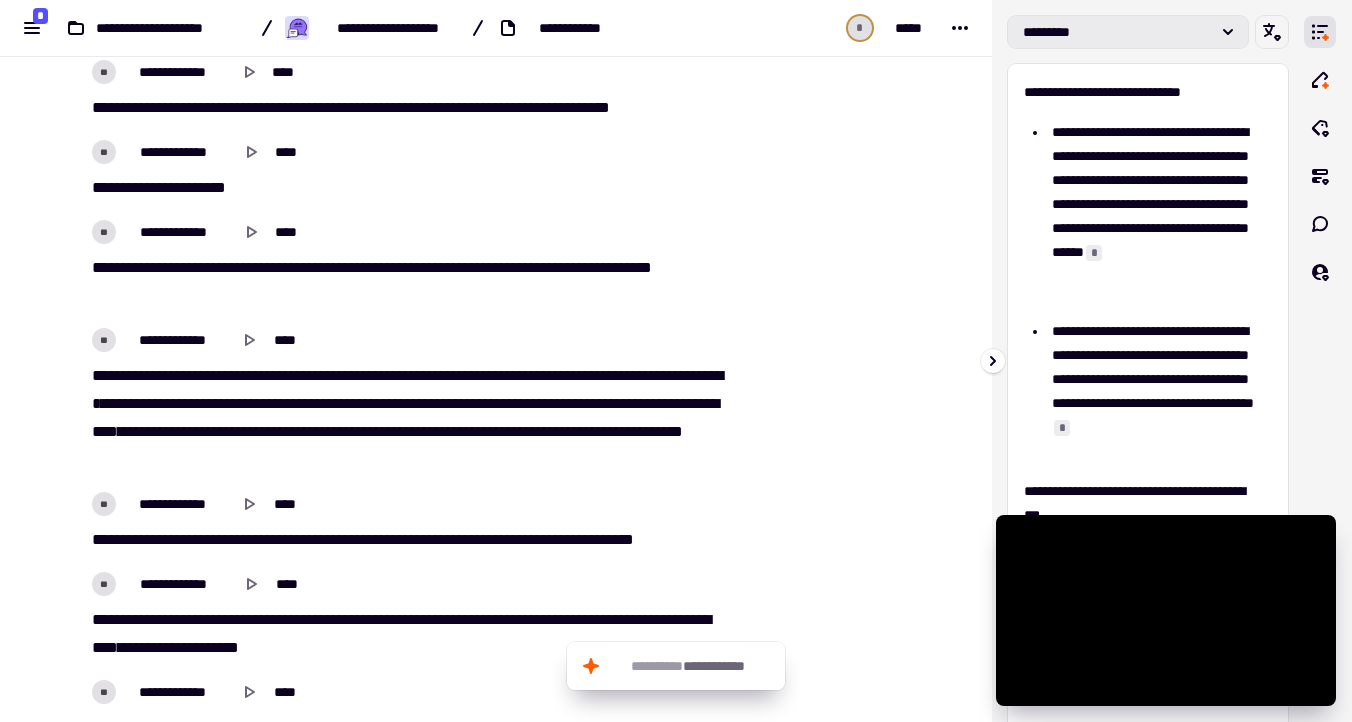 click on "*********" 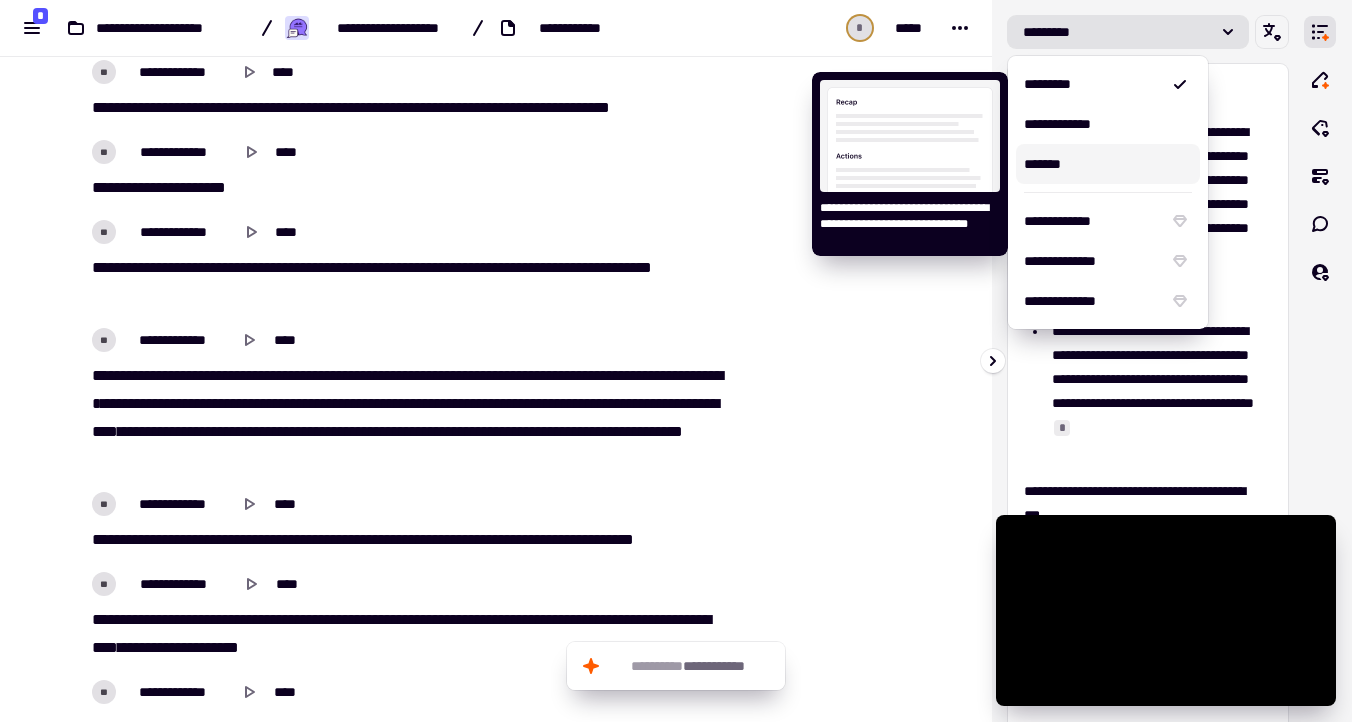 click on "*******" at bounding box center [1108, 164] 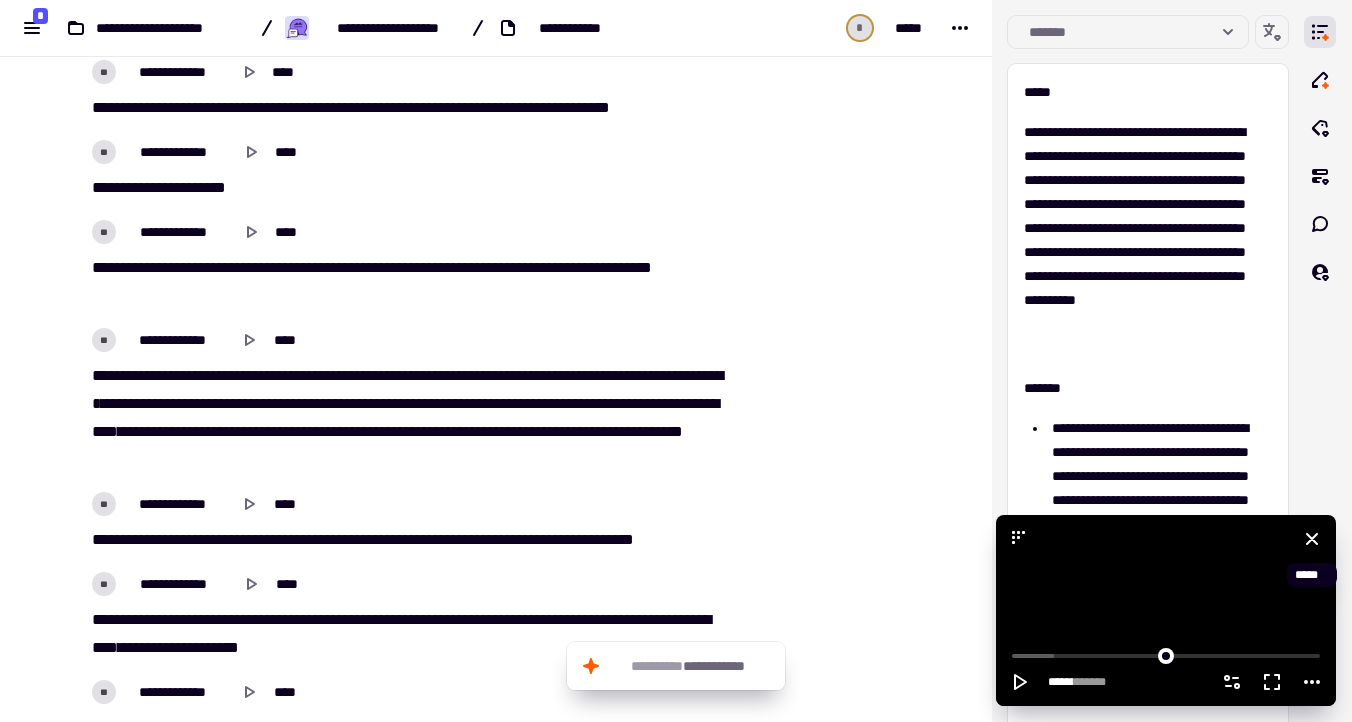 click 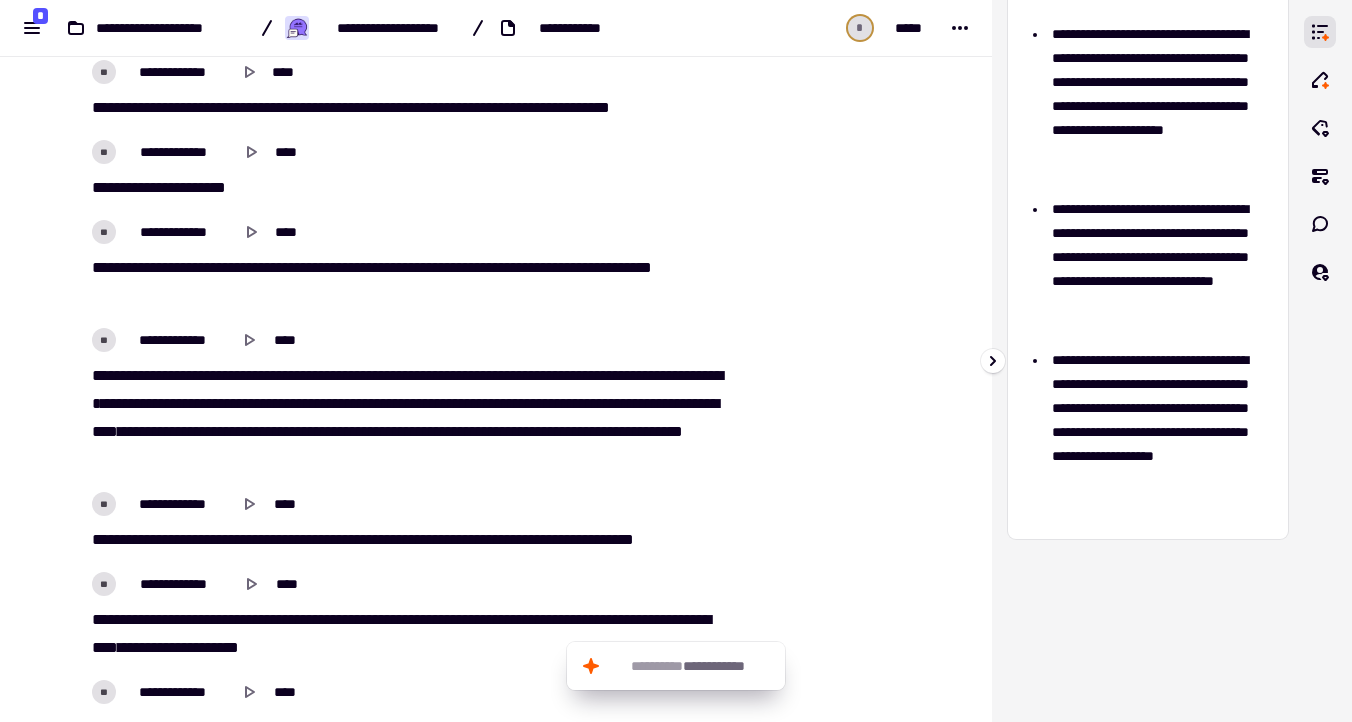 scroll, scrollTop: 418, scrollLeft: 0, axis: vertical 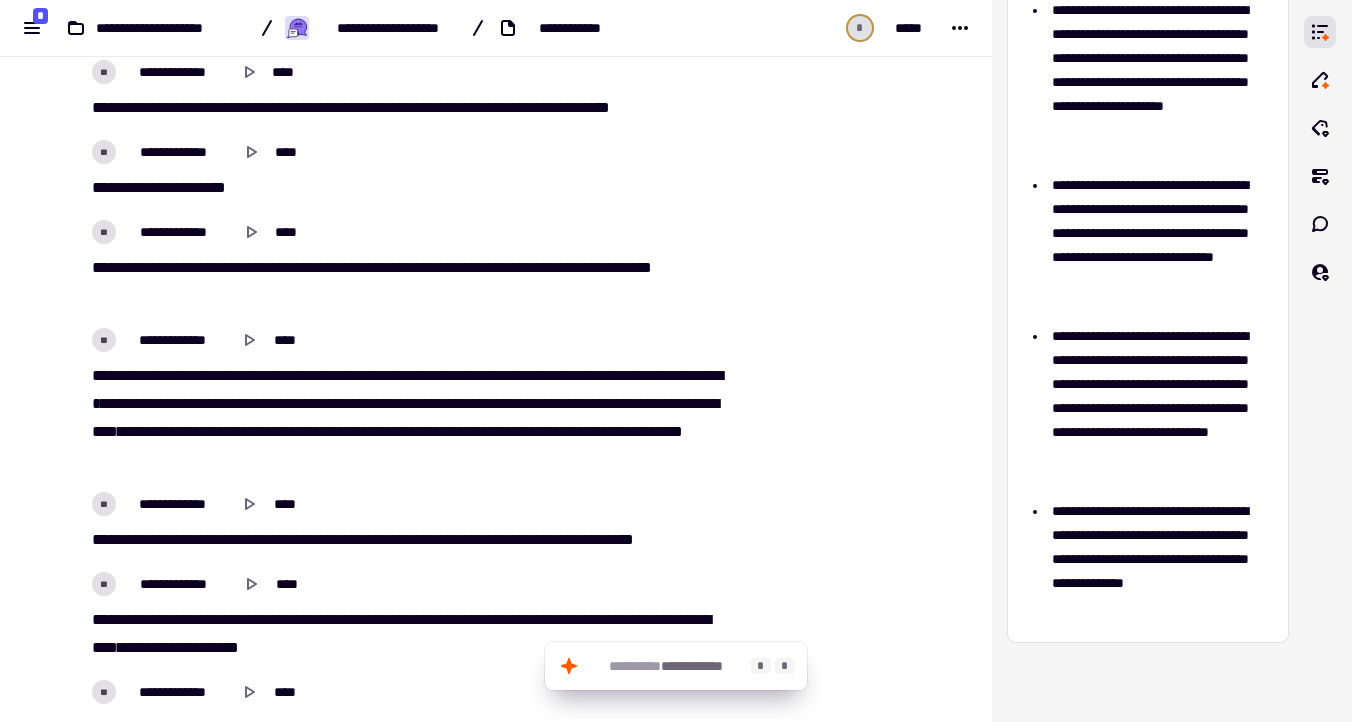 click on "**********" 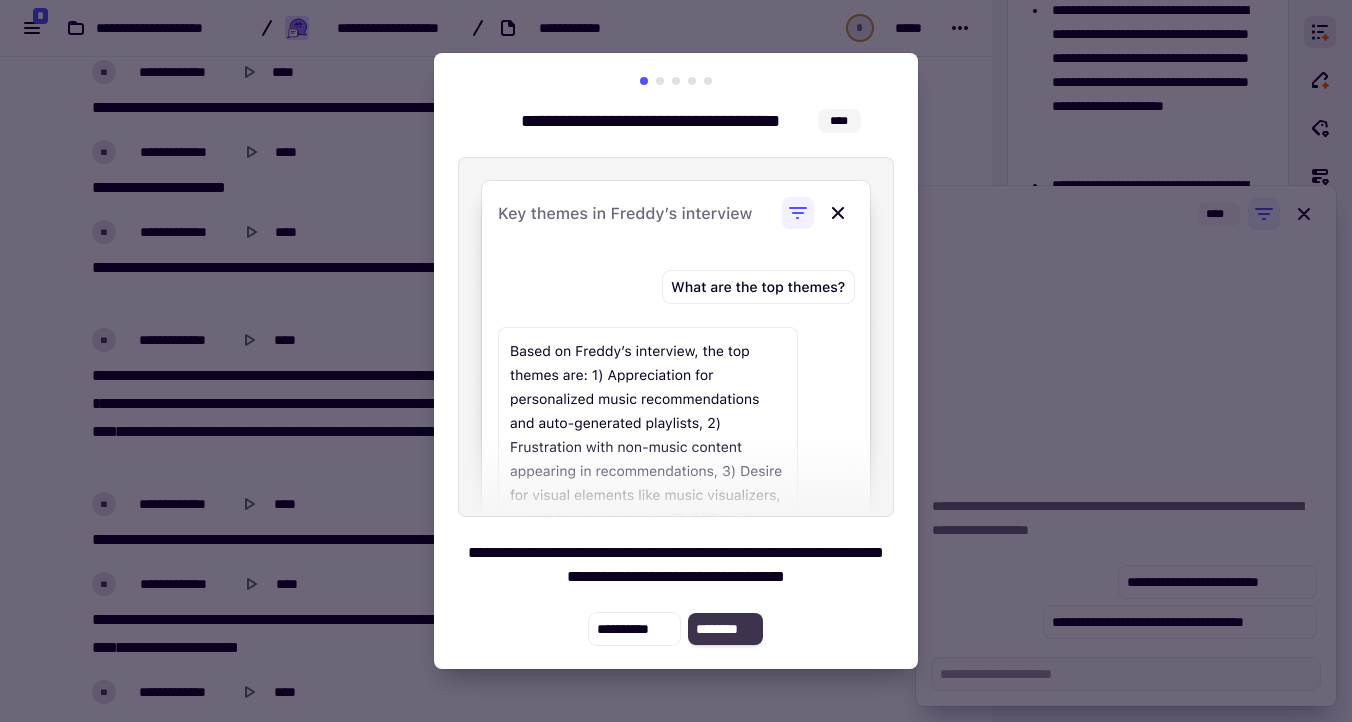 click on "********" 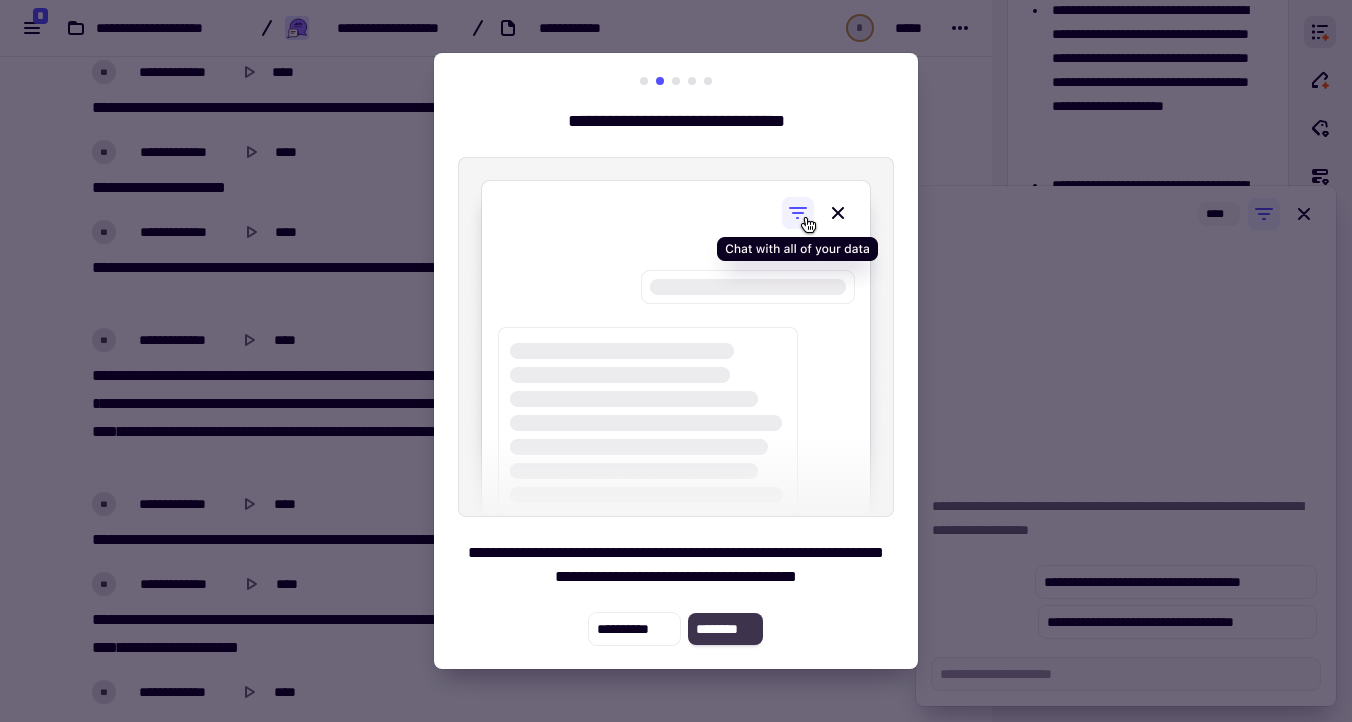 click on "********" 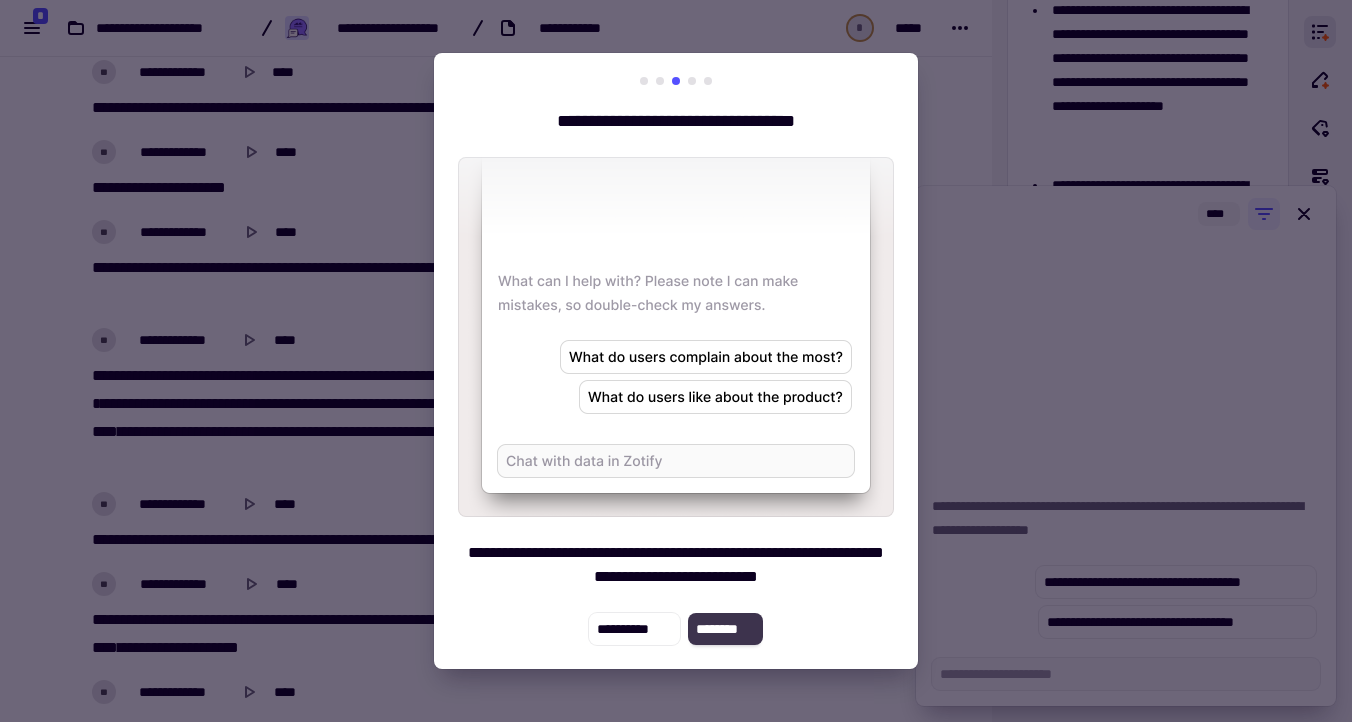 click on "********" 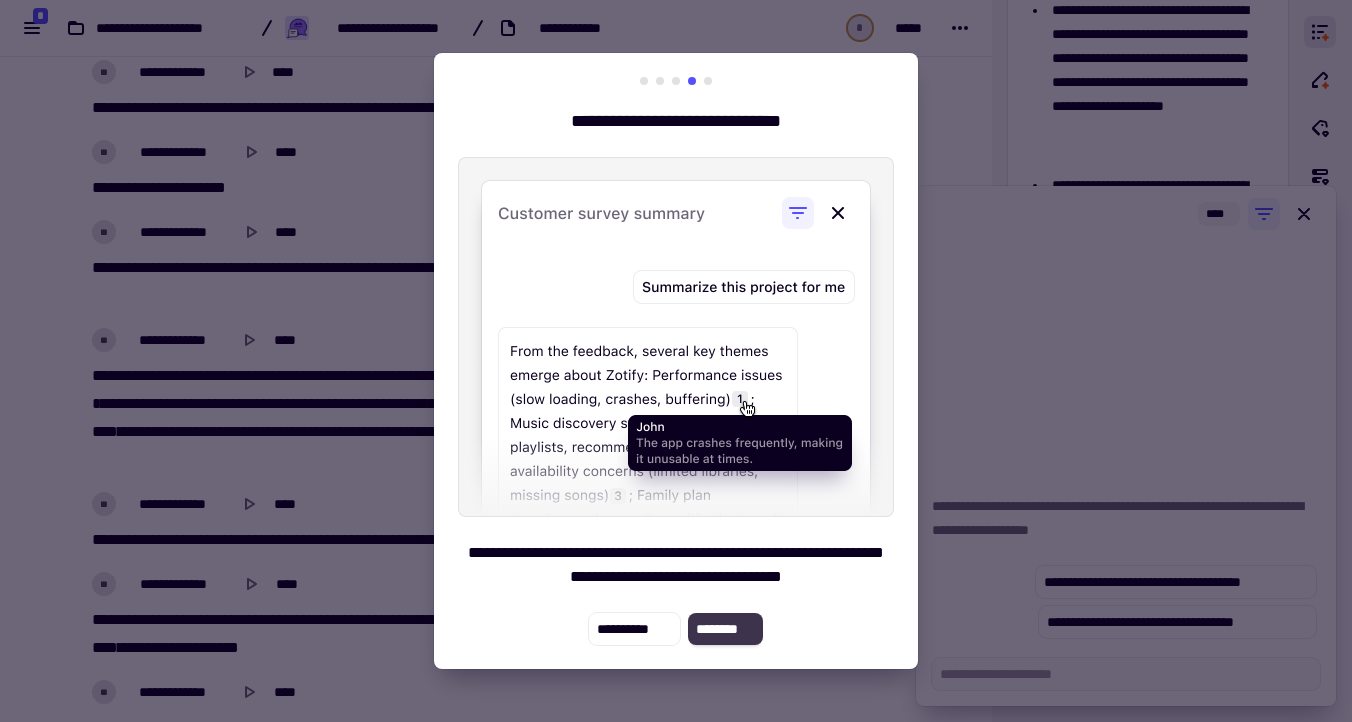 click on "********" 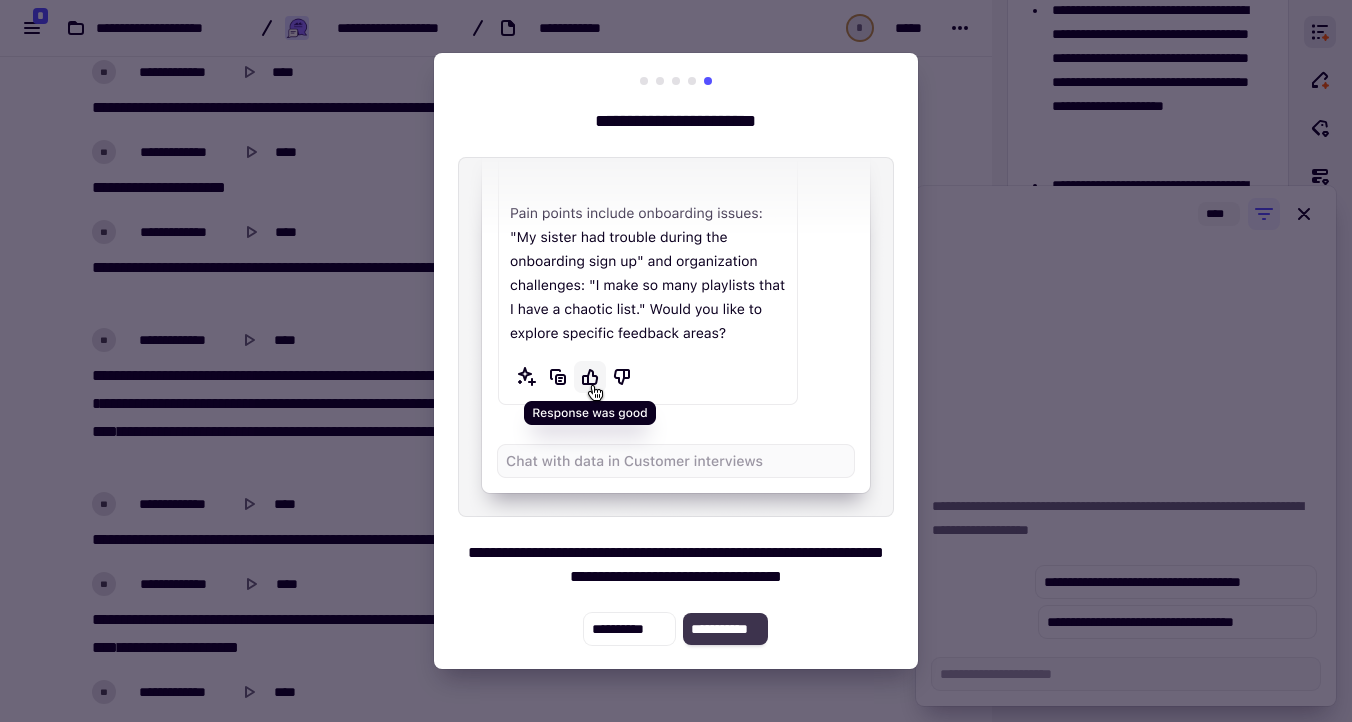 click on "**********" 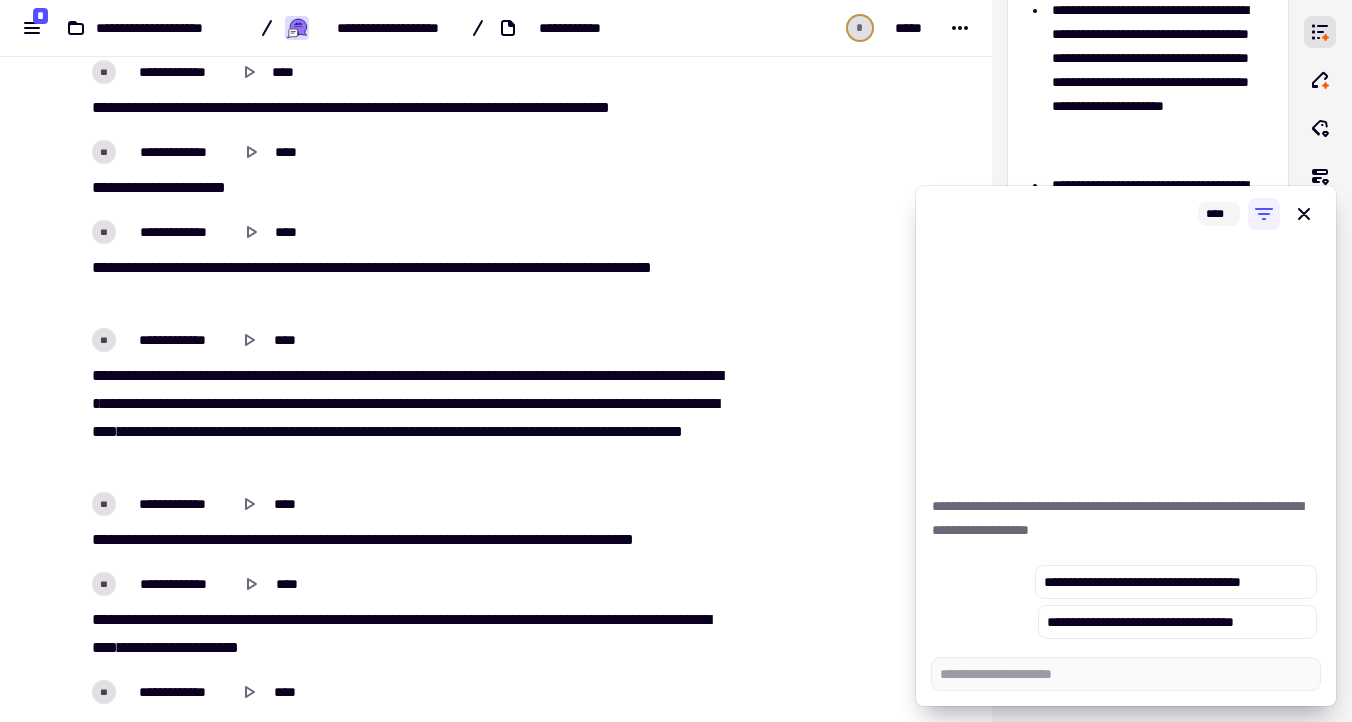 scroll, scrollTop: 442, scrollLeft: 0, axis: vertical 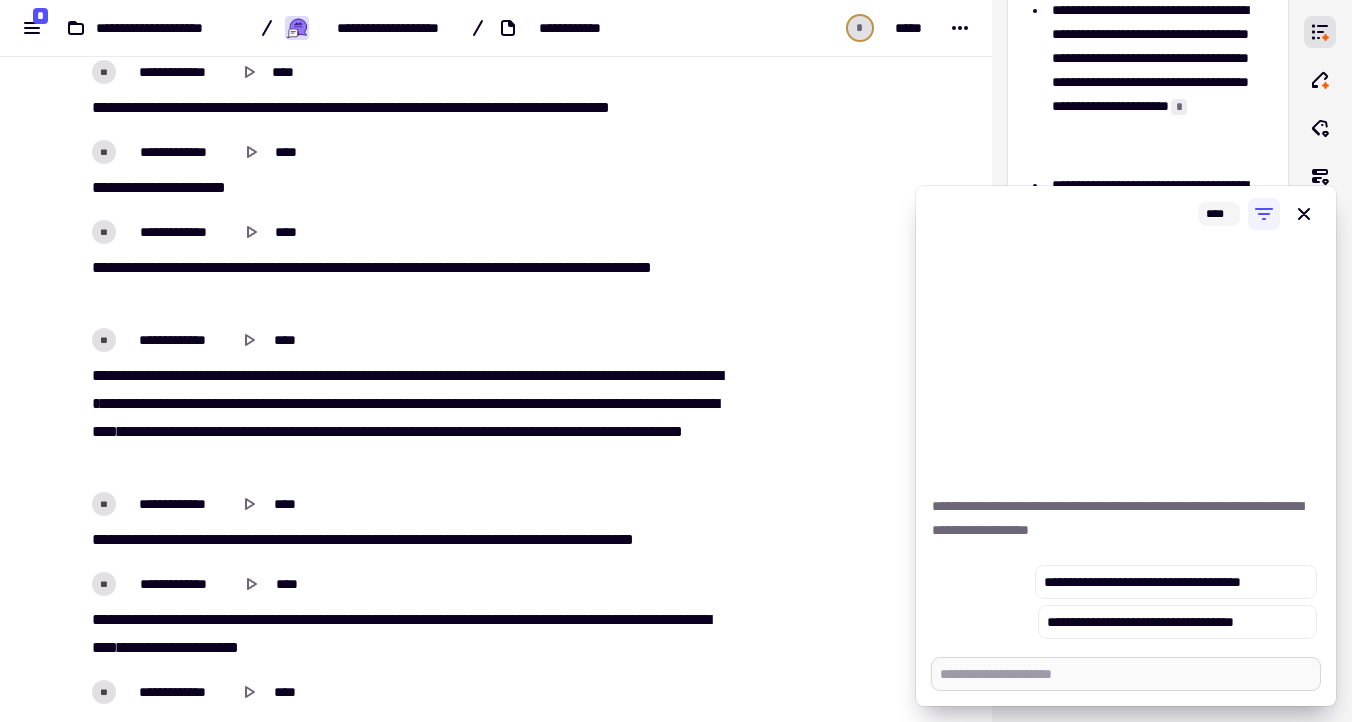 click at bounding box center [1126, 674] 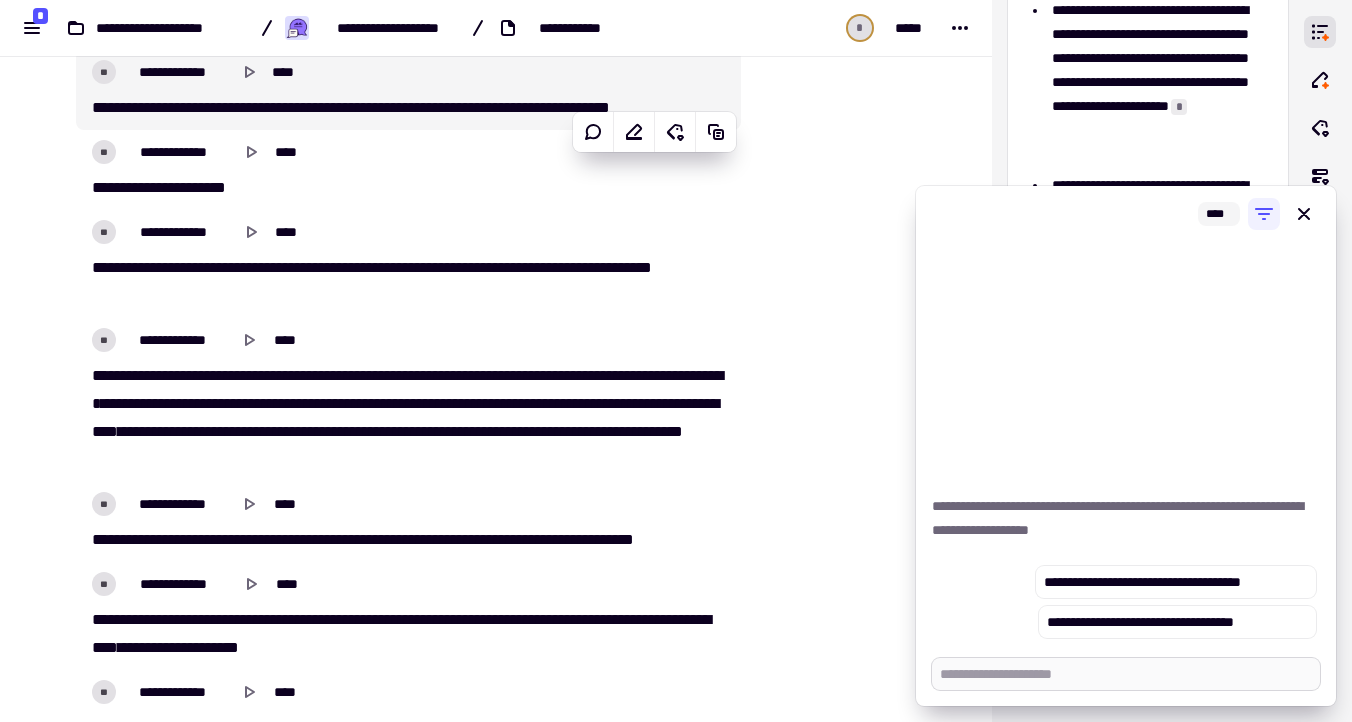 click at bounding box center (1126, 674) 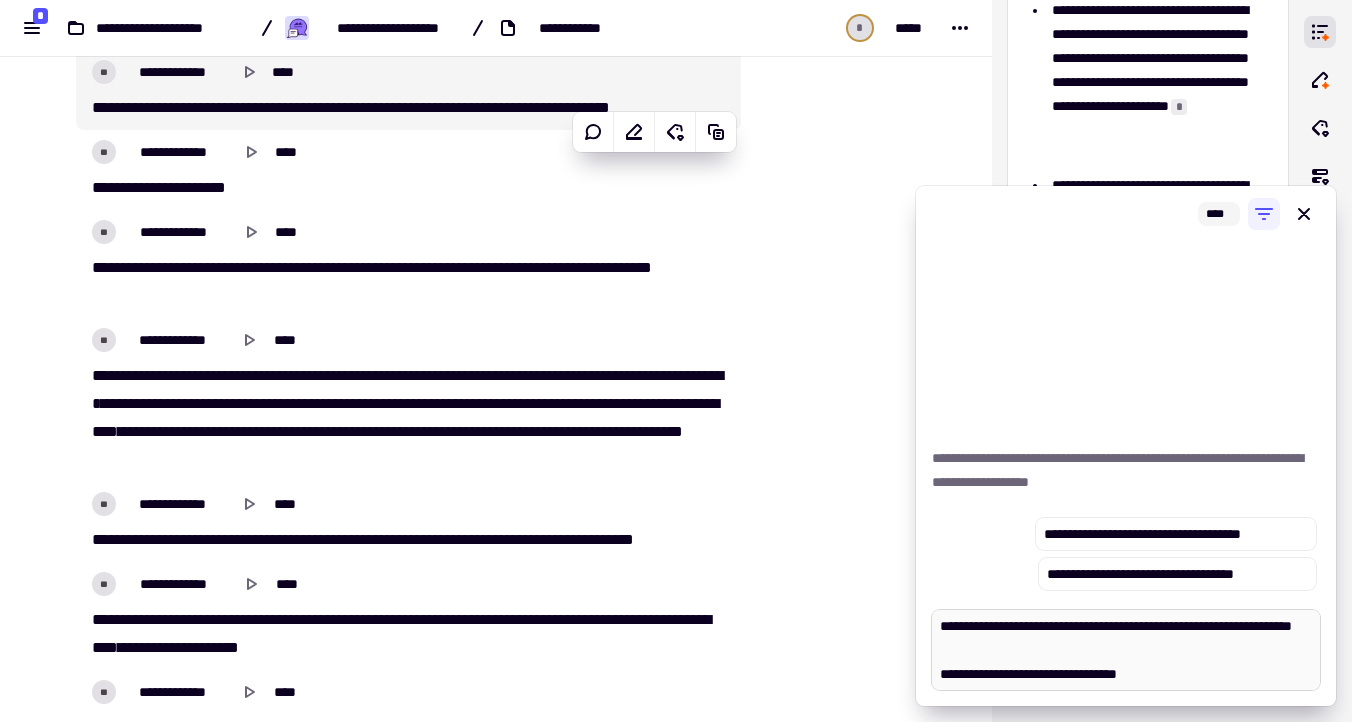 scroll, scrollTop: 544, scrollLeft: 0, axis: vertical 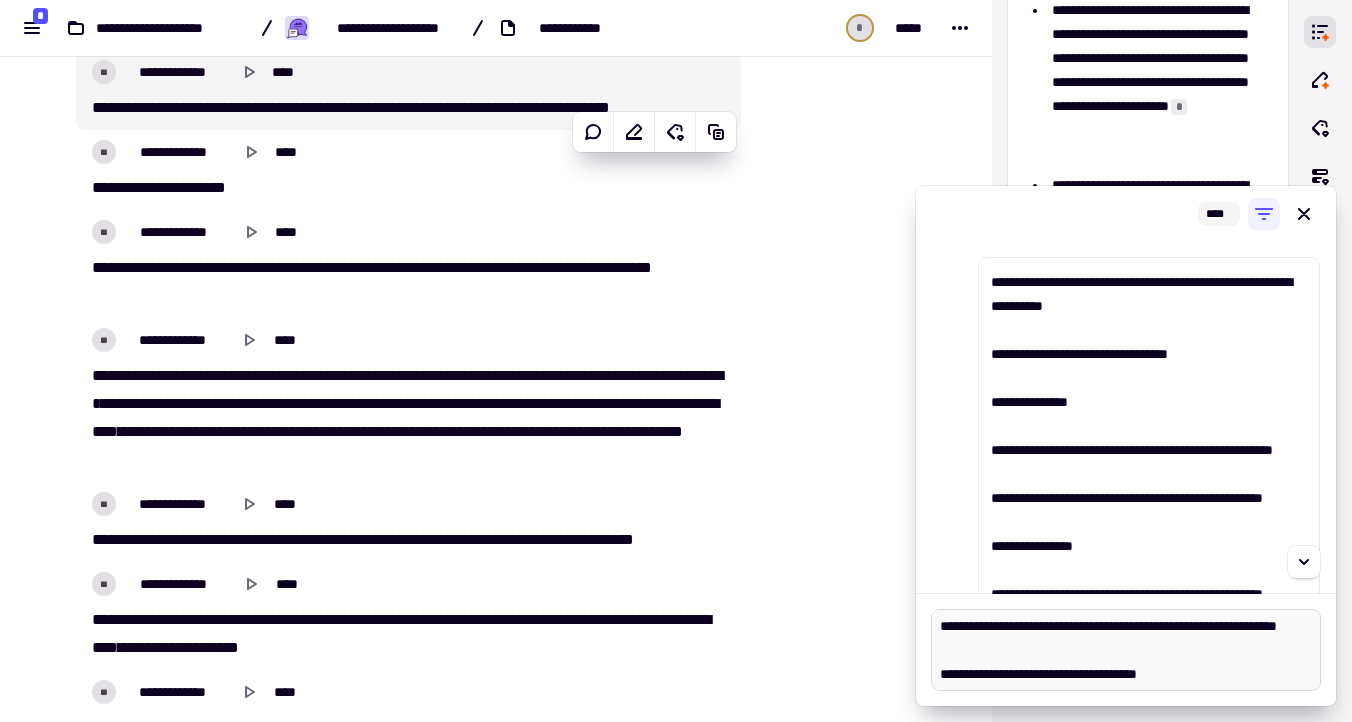 type on "*" 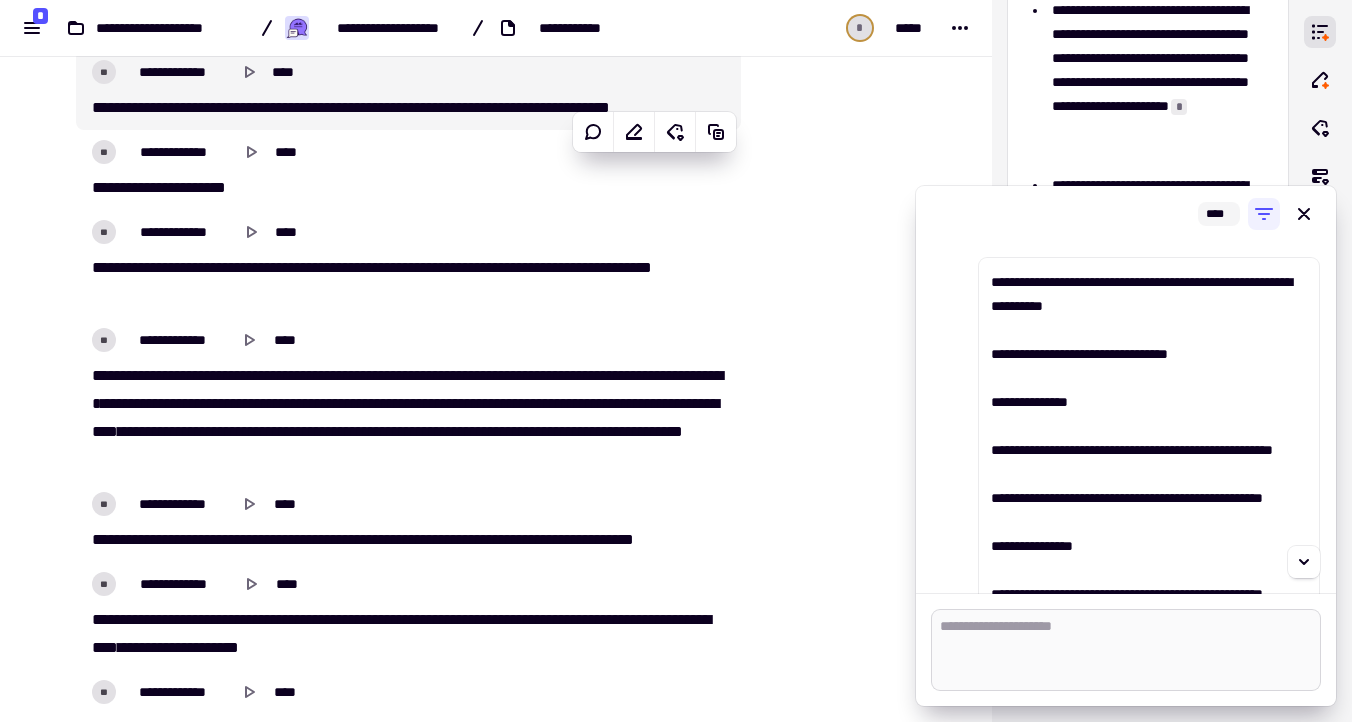scroll, scrollTop: 0, scrollLeft: 0, axis: both 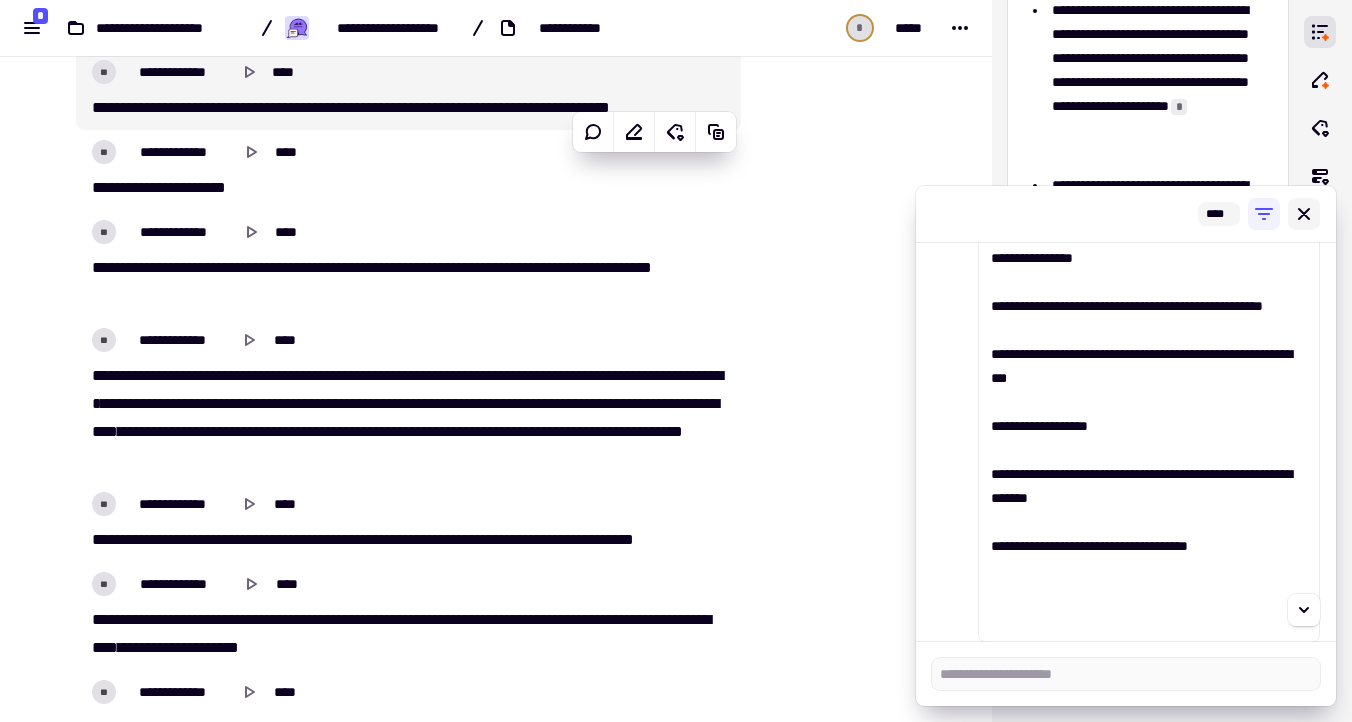 type on "*" 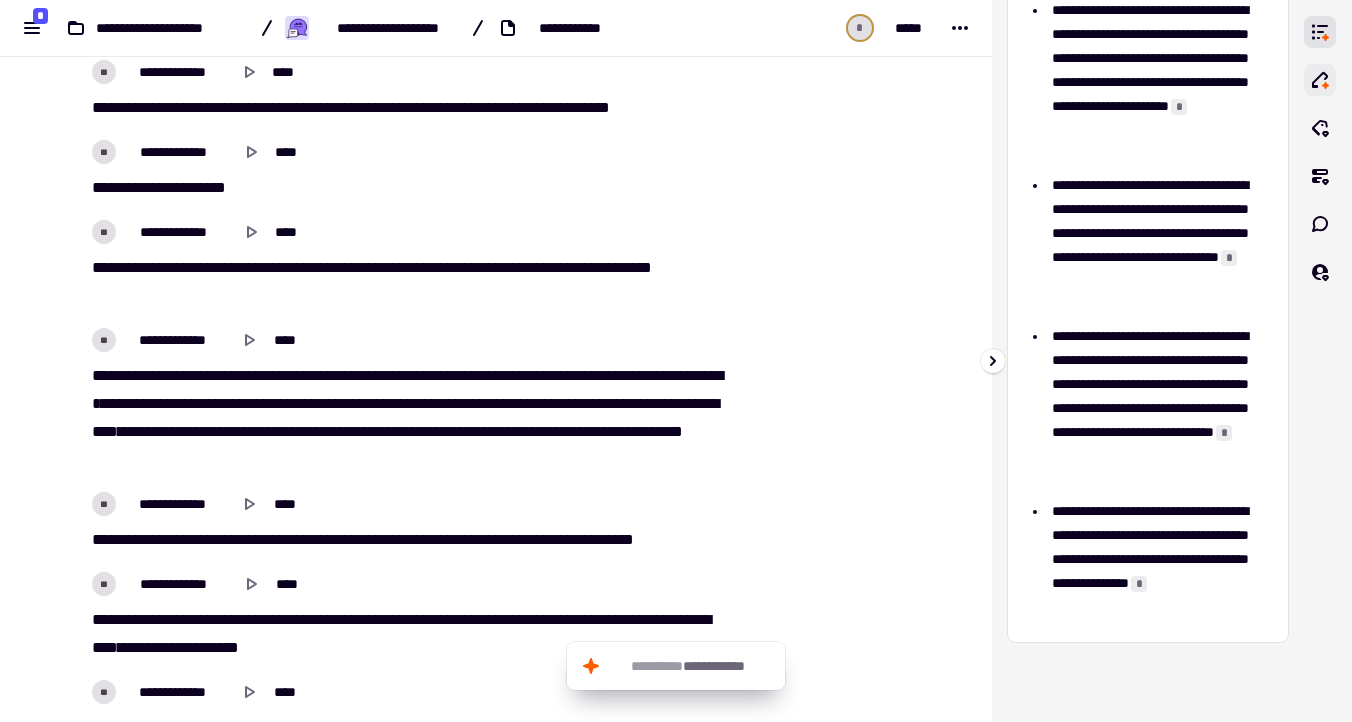 click 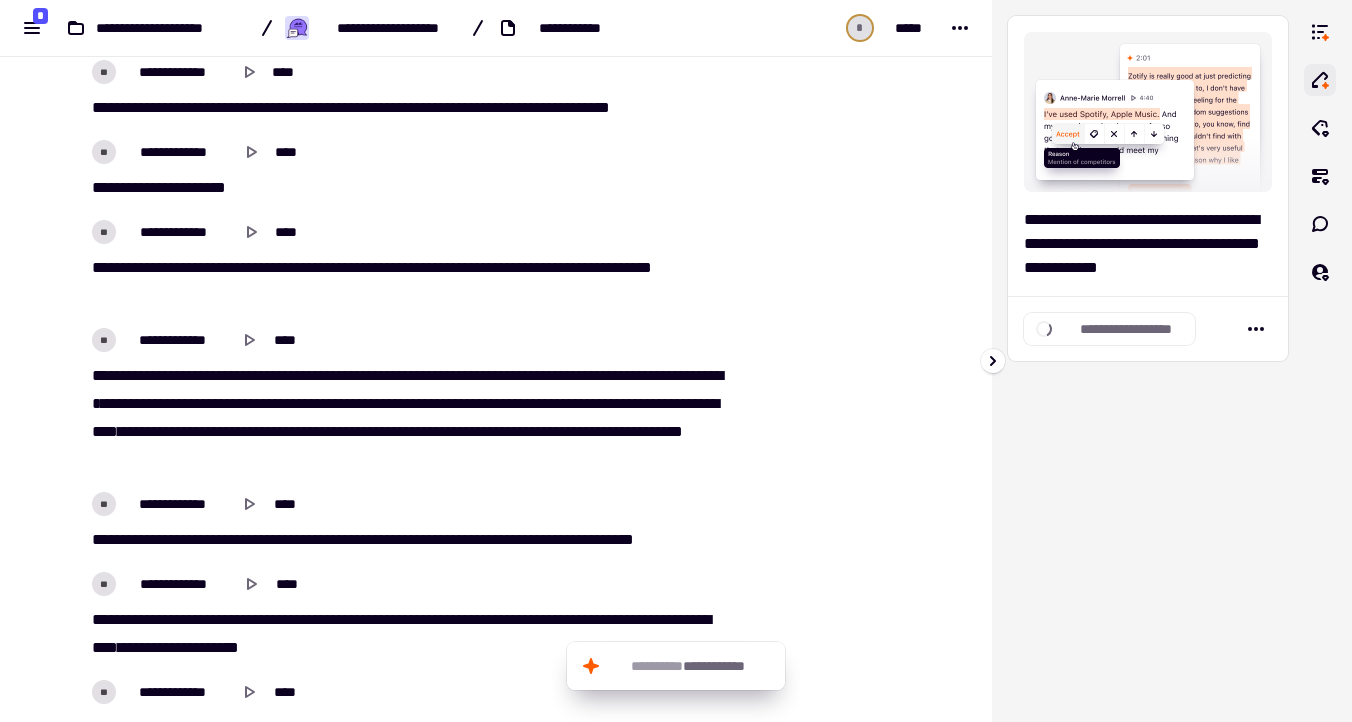 scroll, scrollTop: 0, scrollLeft: 0, axis: both 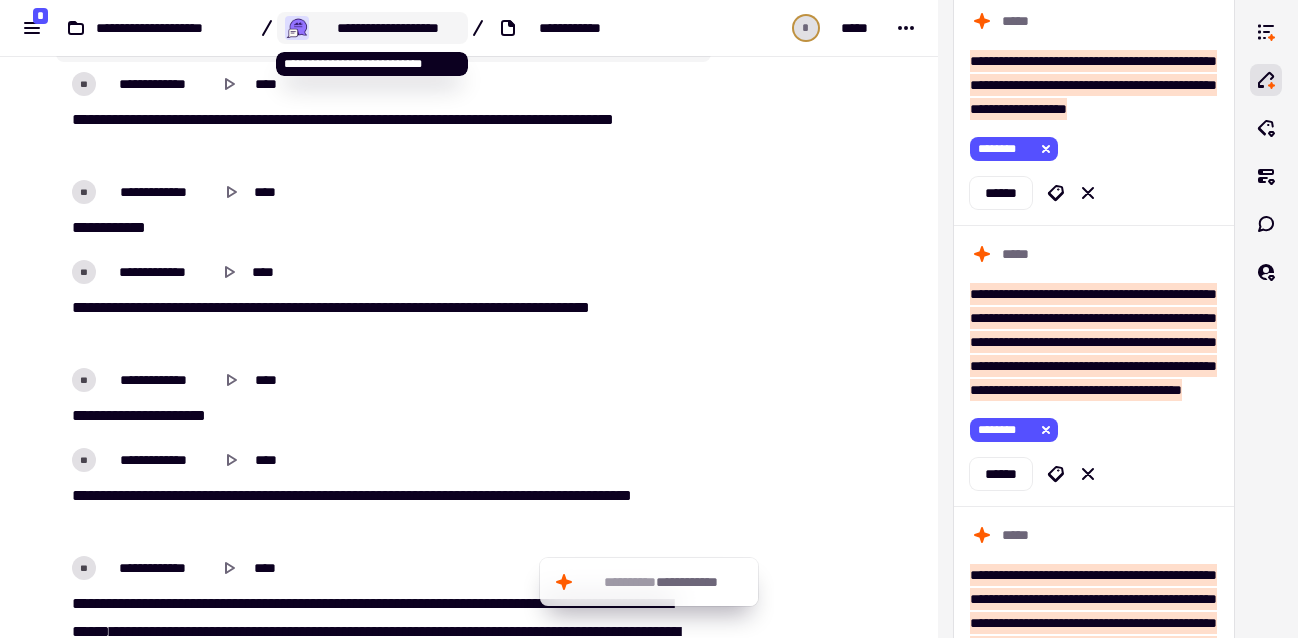 click on "**********" 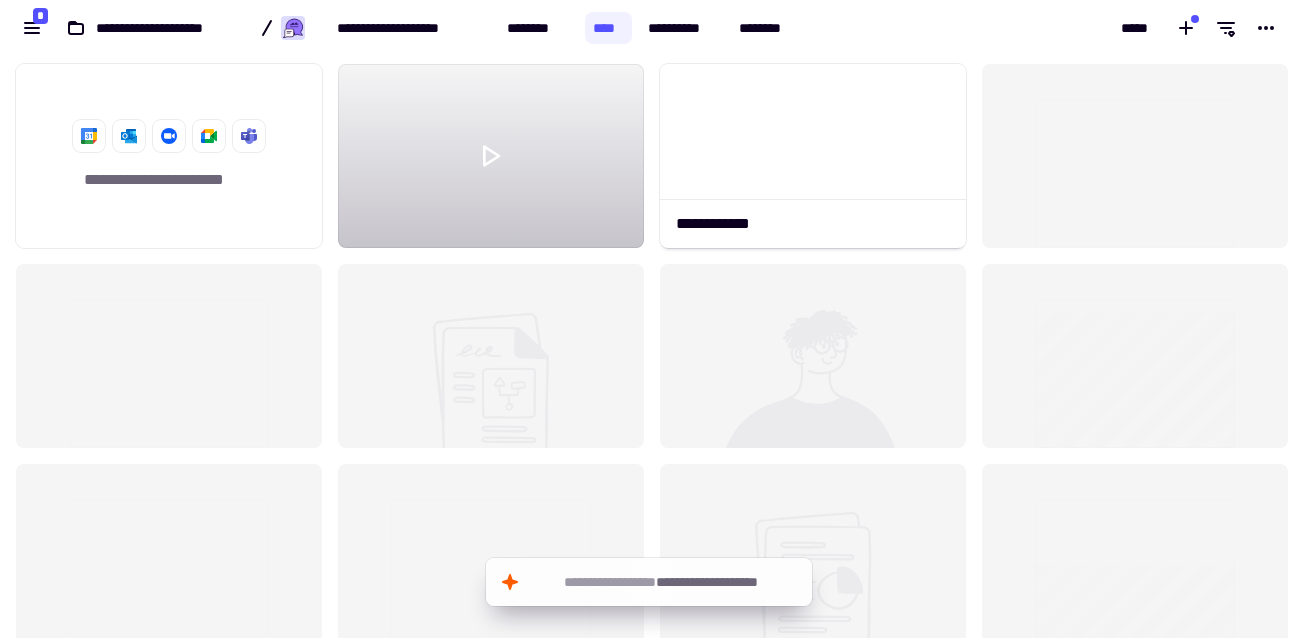 scroll, scrollTop: 16, scrollLeft: 16, axis: both 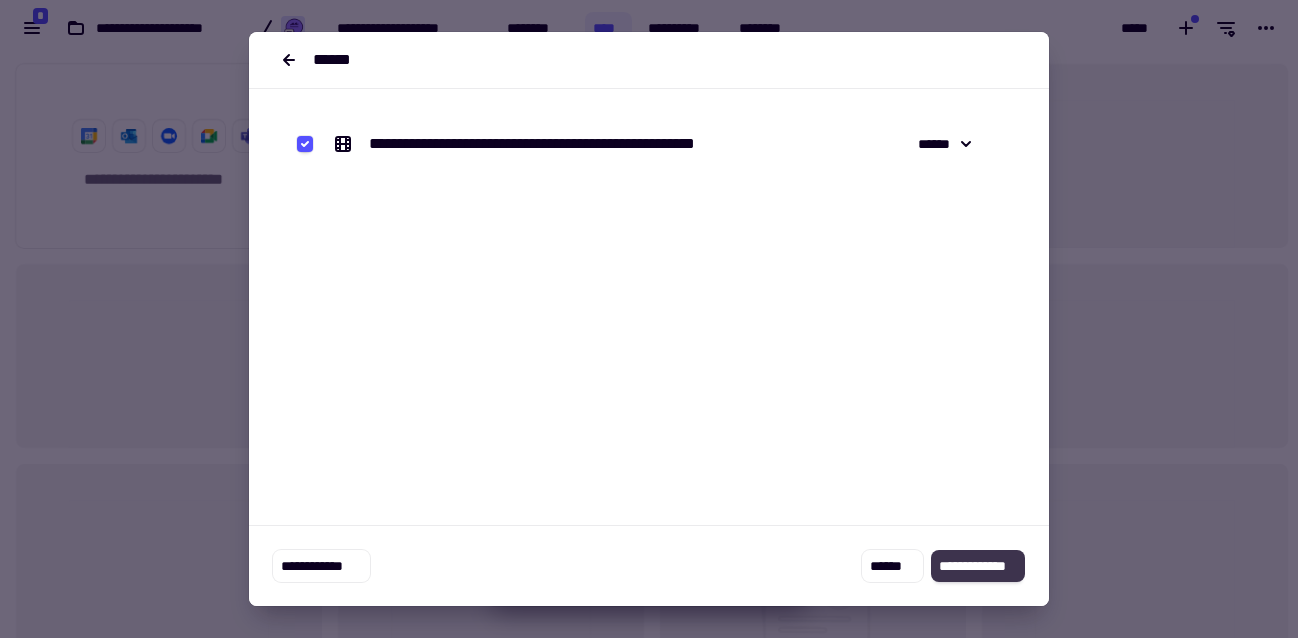 click on "**********" 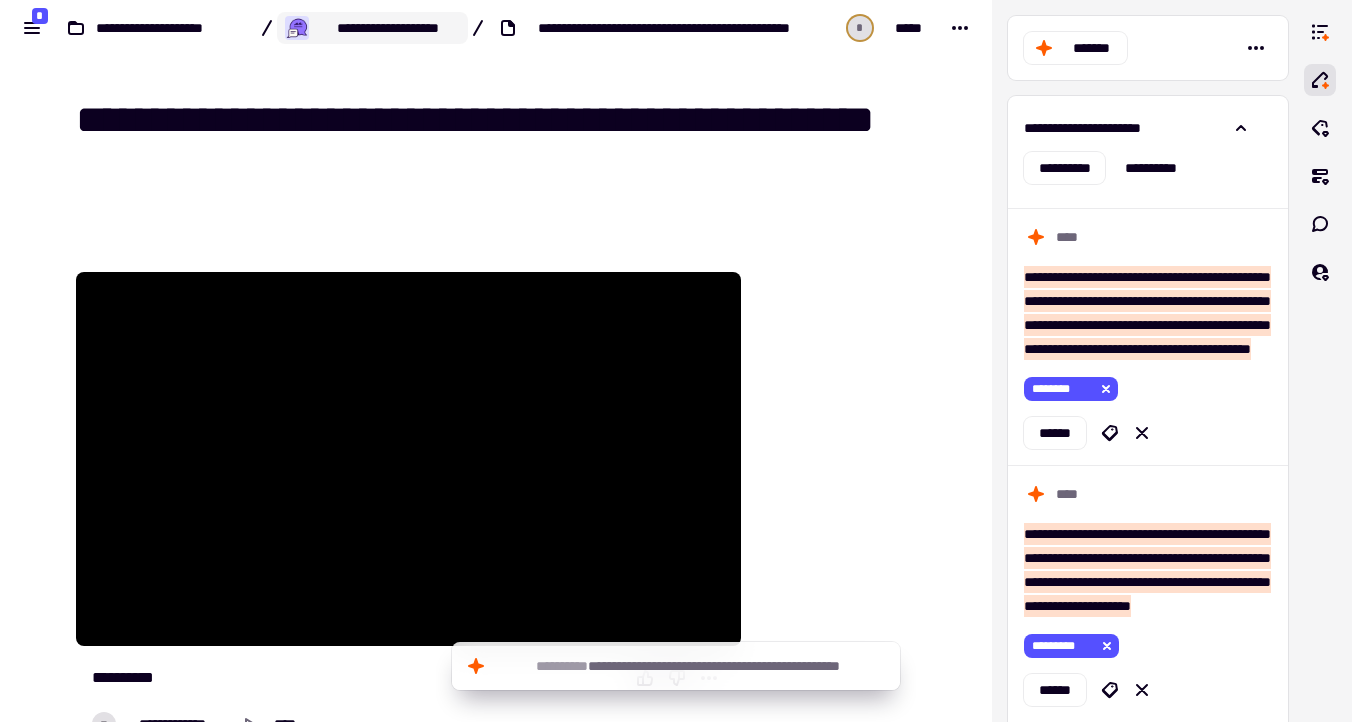 click on "**********" 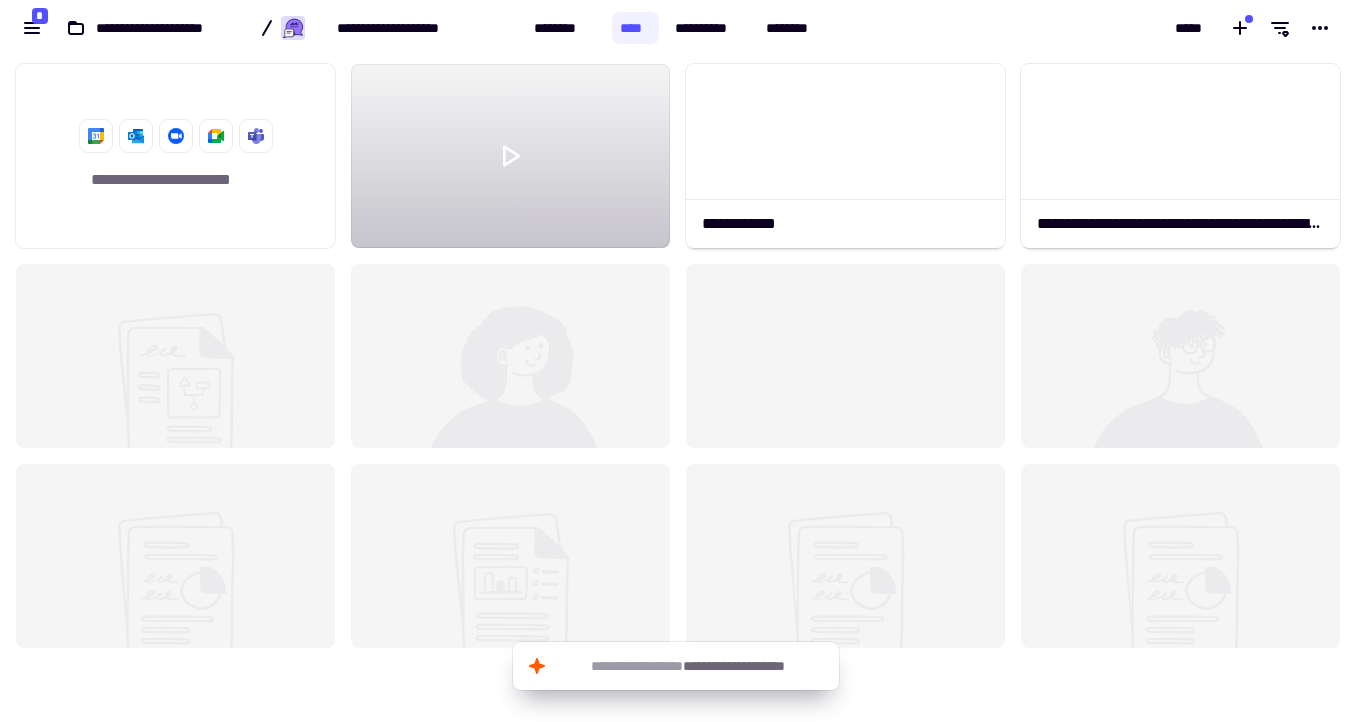 scroll, scrollTop: 16, scrollLeft: 16, axis: both 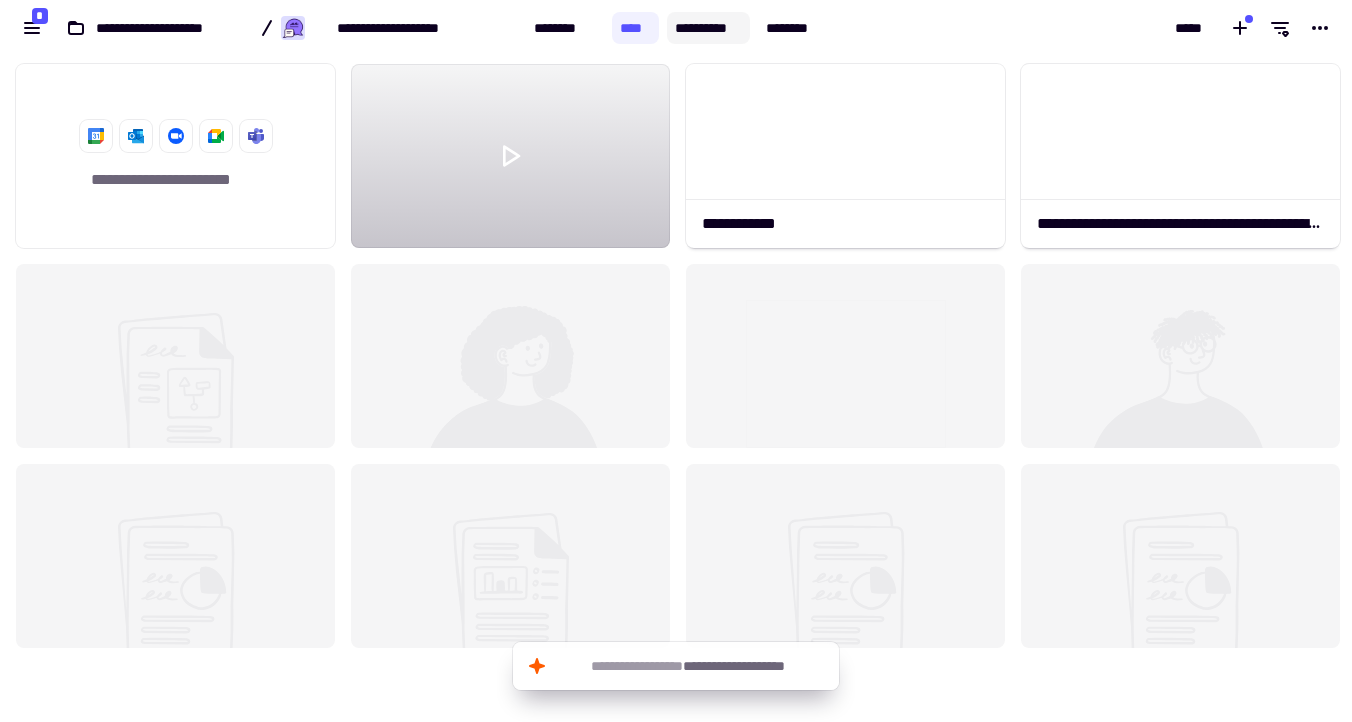 click on "**********" 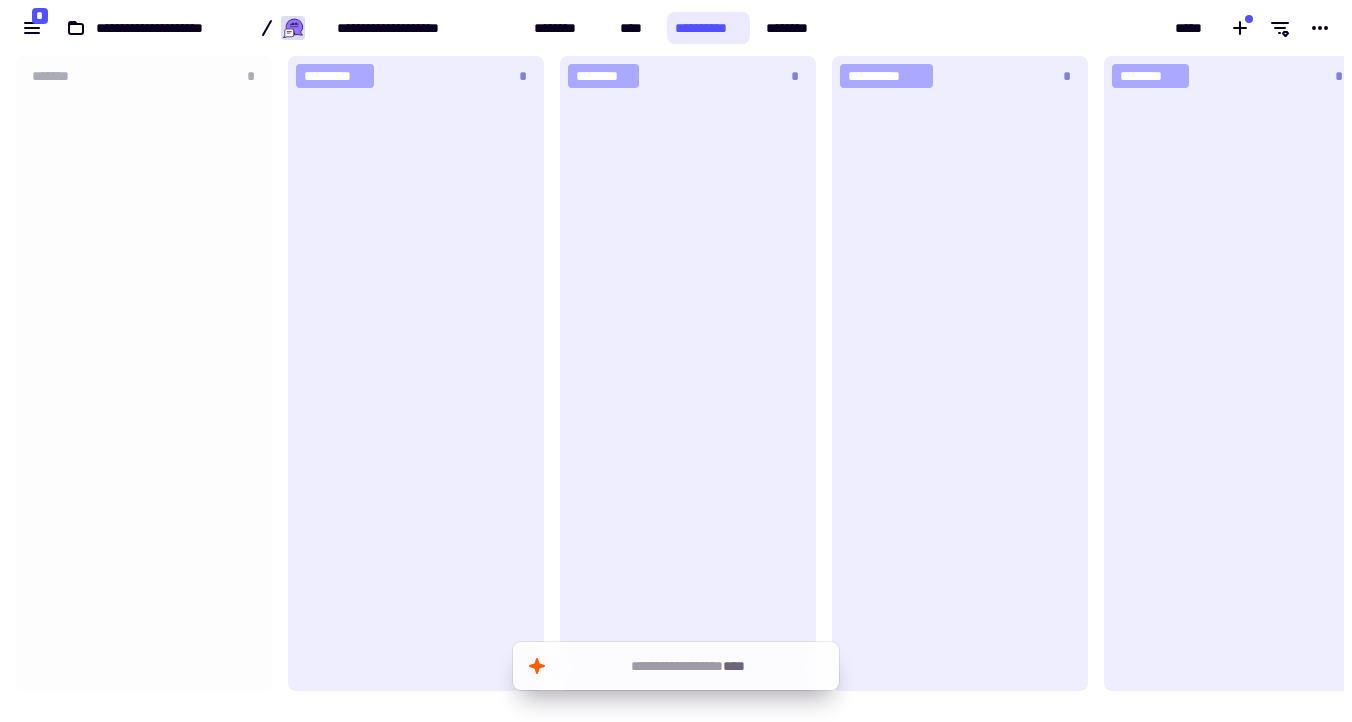 scroll, scrollTop: 16, scrollLeft: 16, axis: both 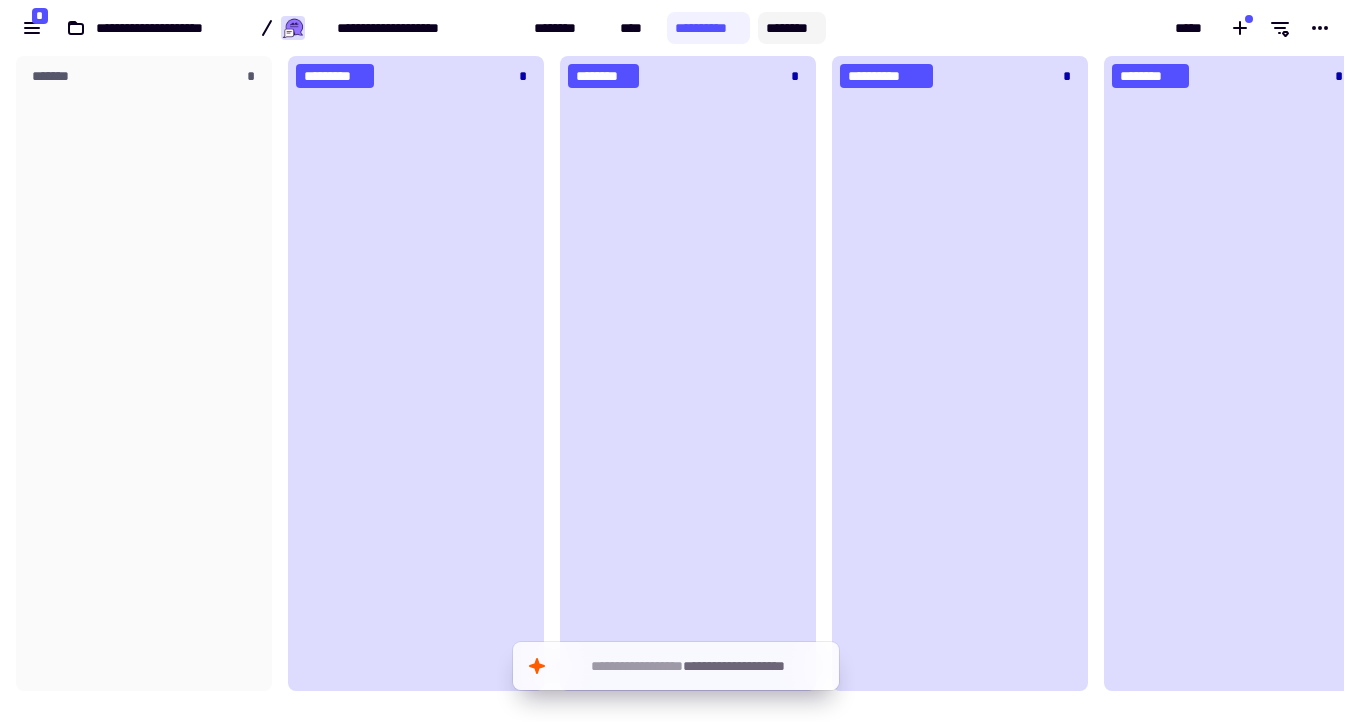 click on "********" 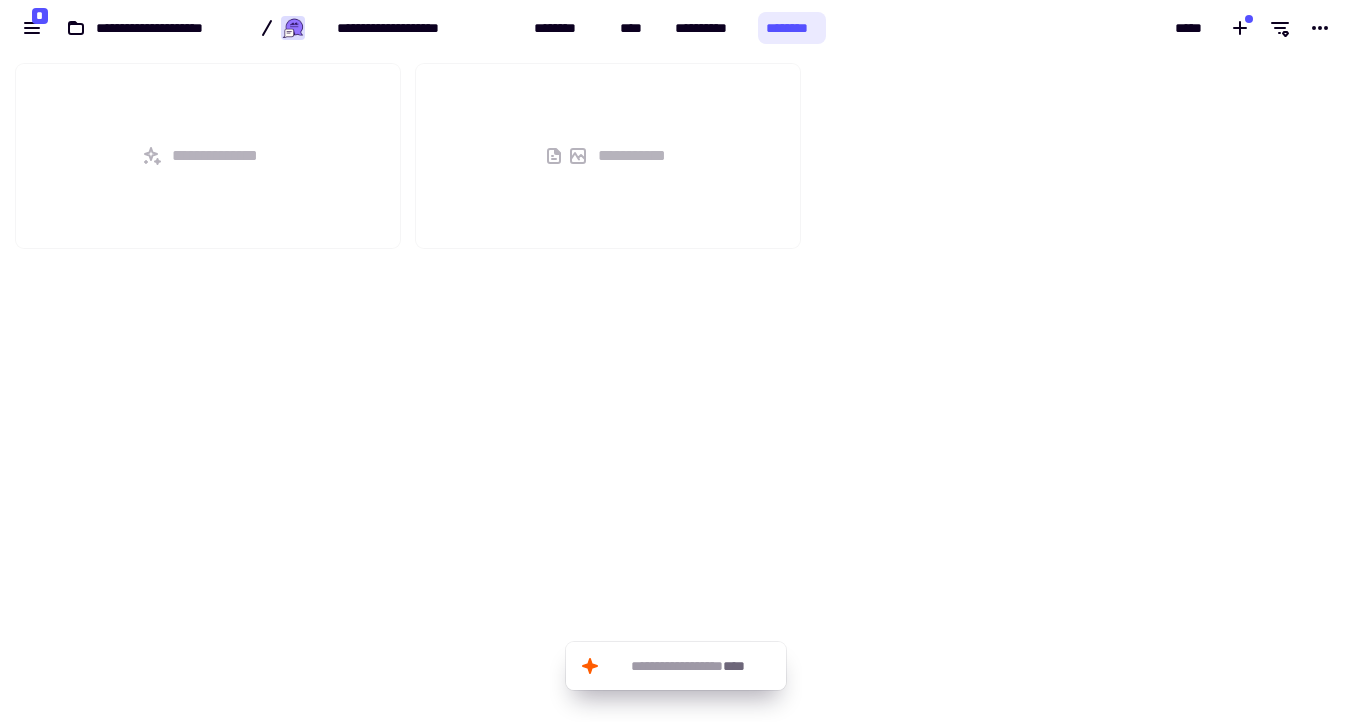 scroll, scrollTop: 16, scrollLeft: 16, axis: both 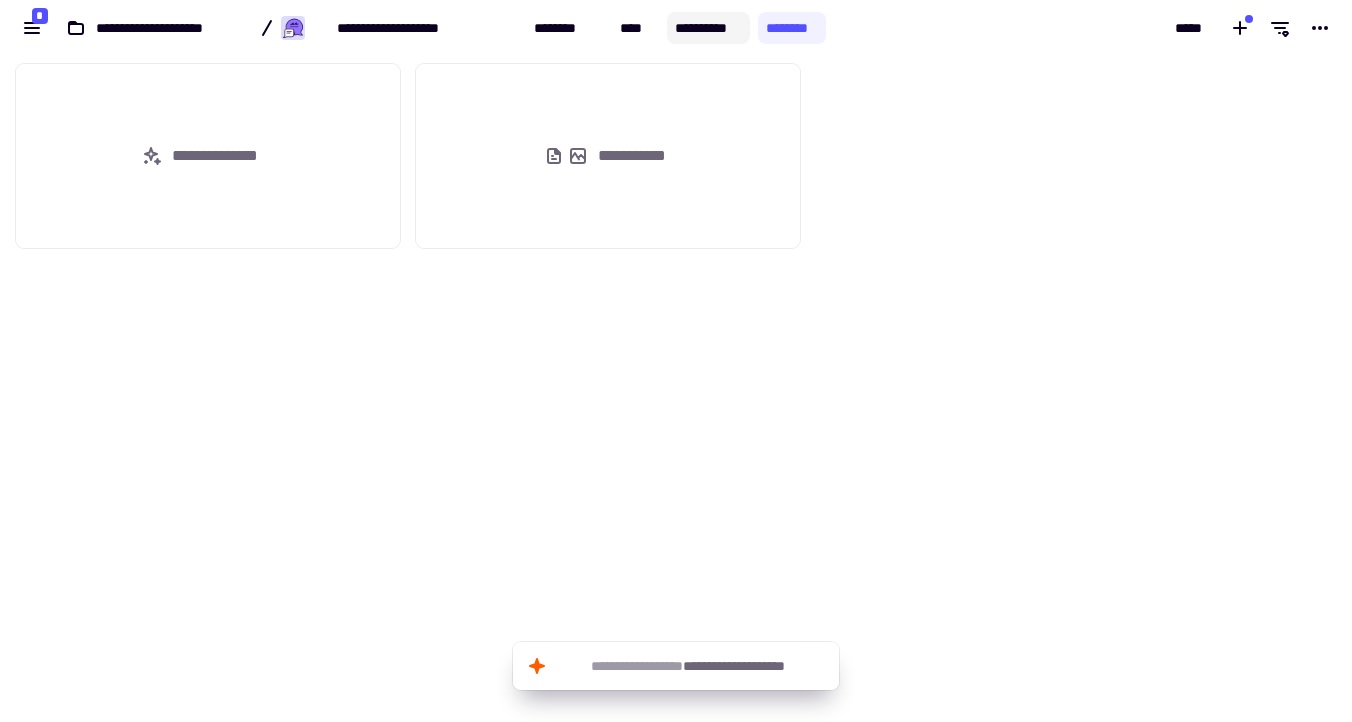 click on "**********" 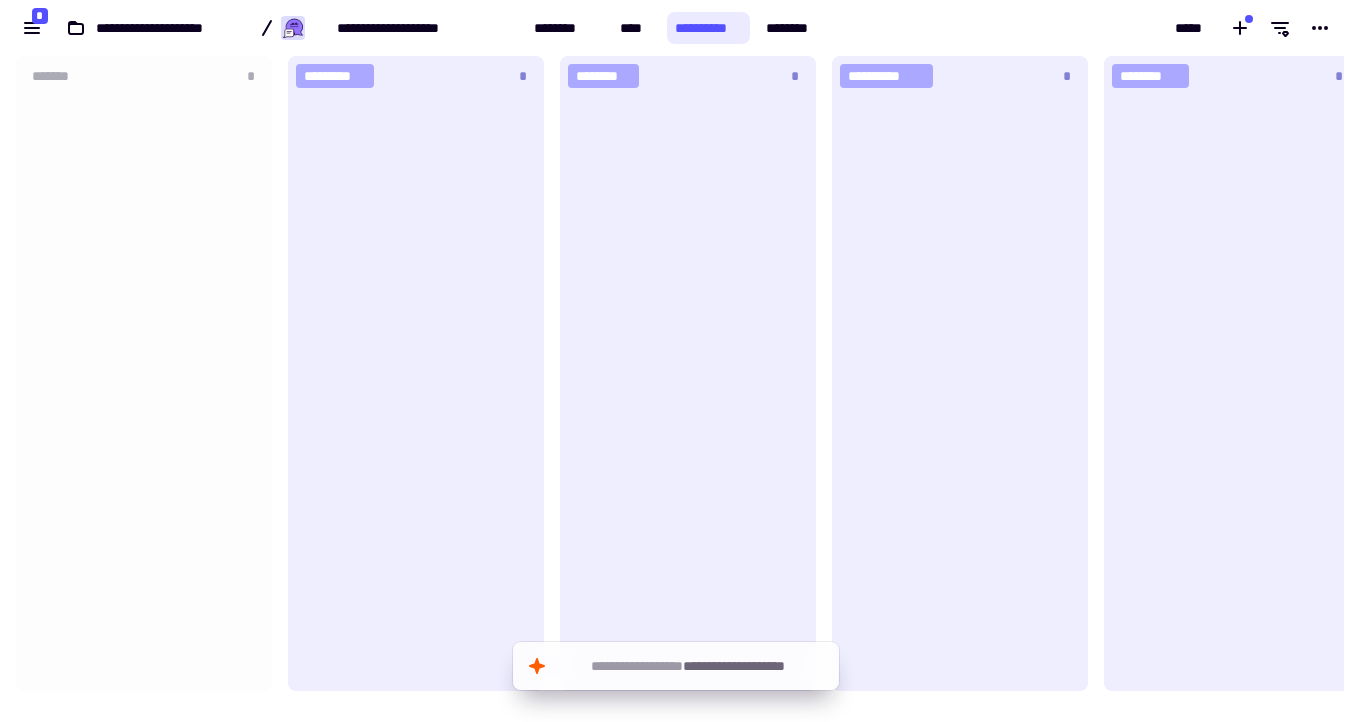 scroll, scrollTop: 16, scrollLeft: 16, axis: both 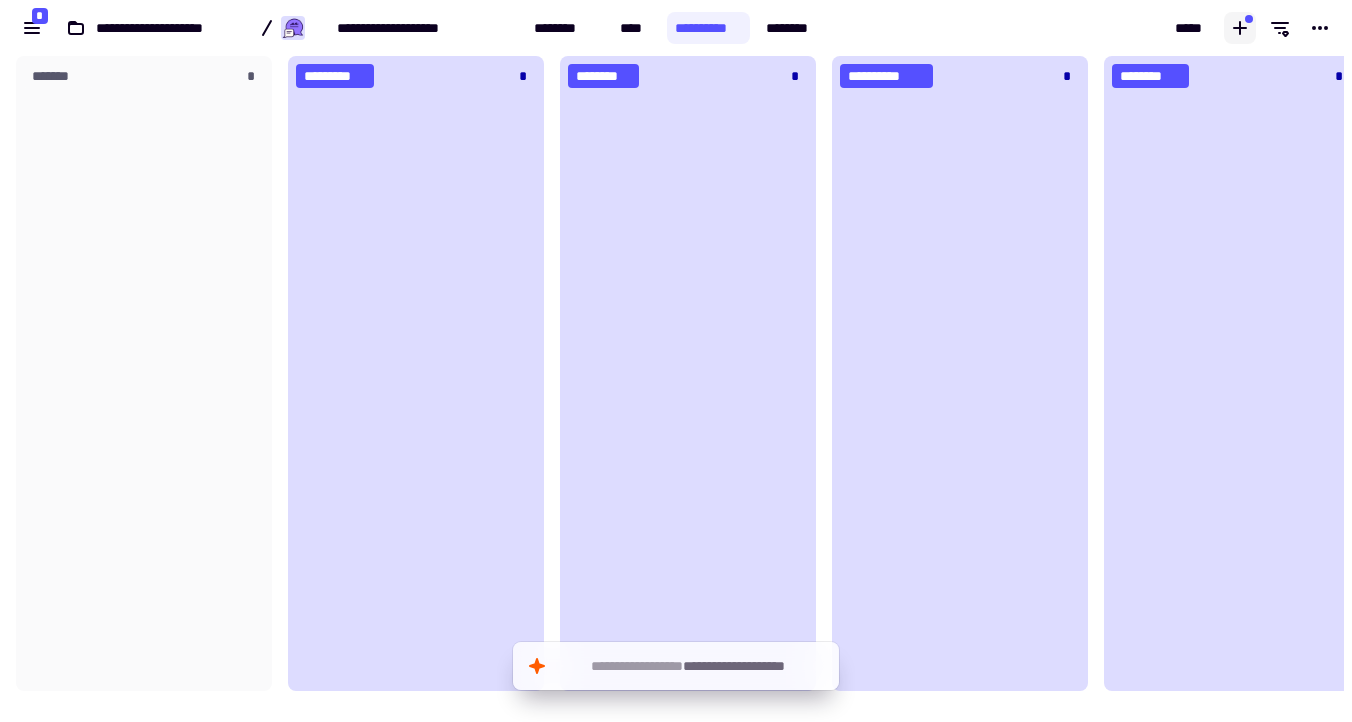 click 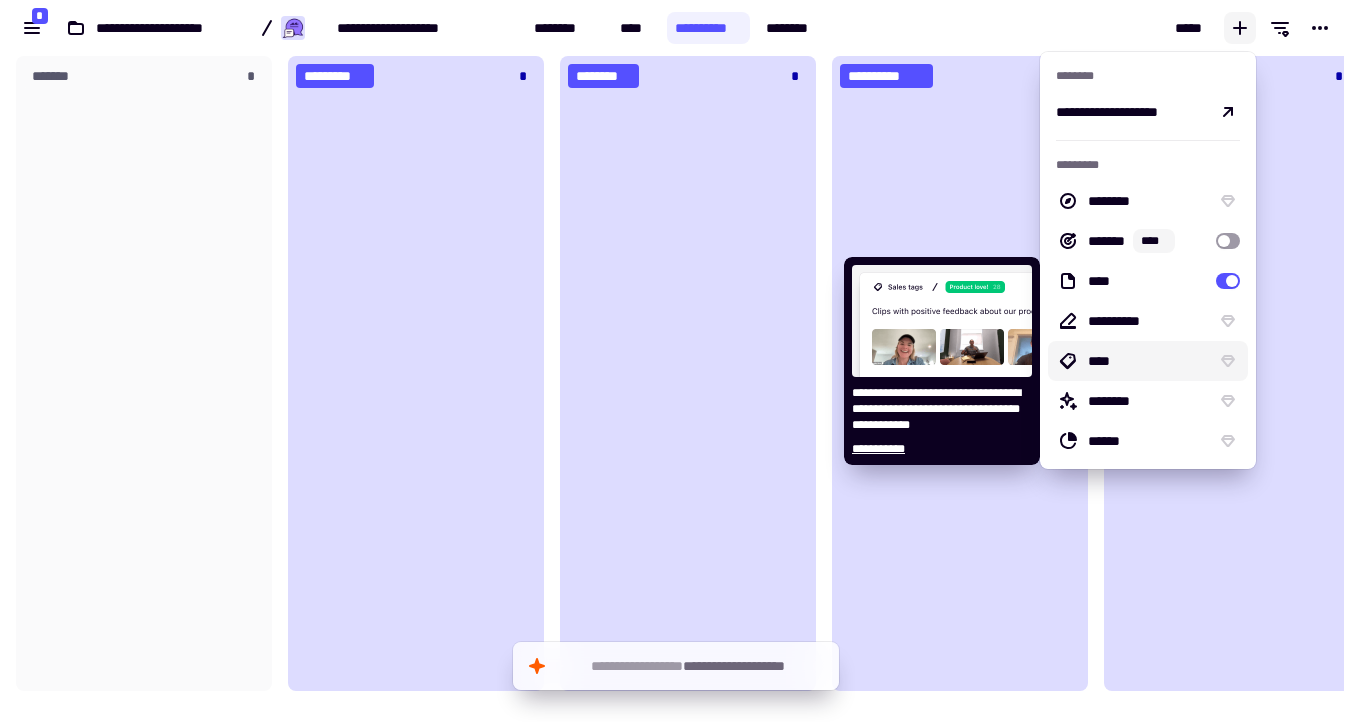 click on "****" at bounding box center (1148, 361) 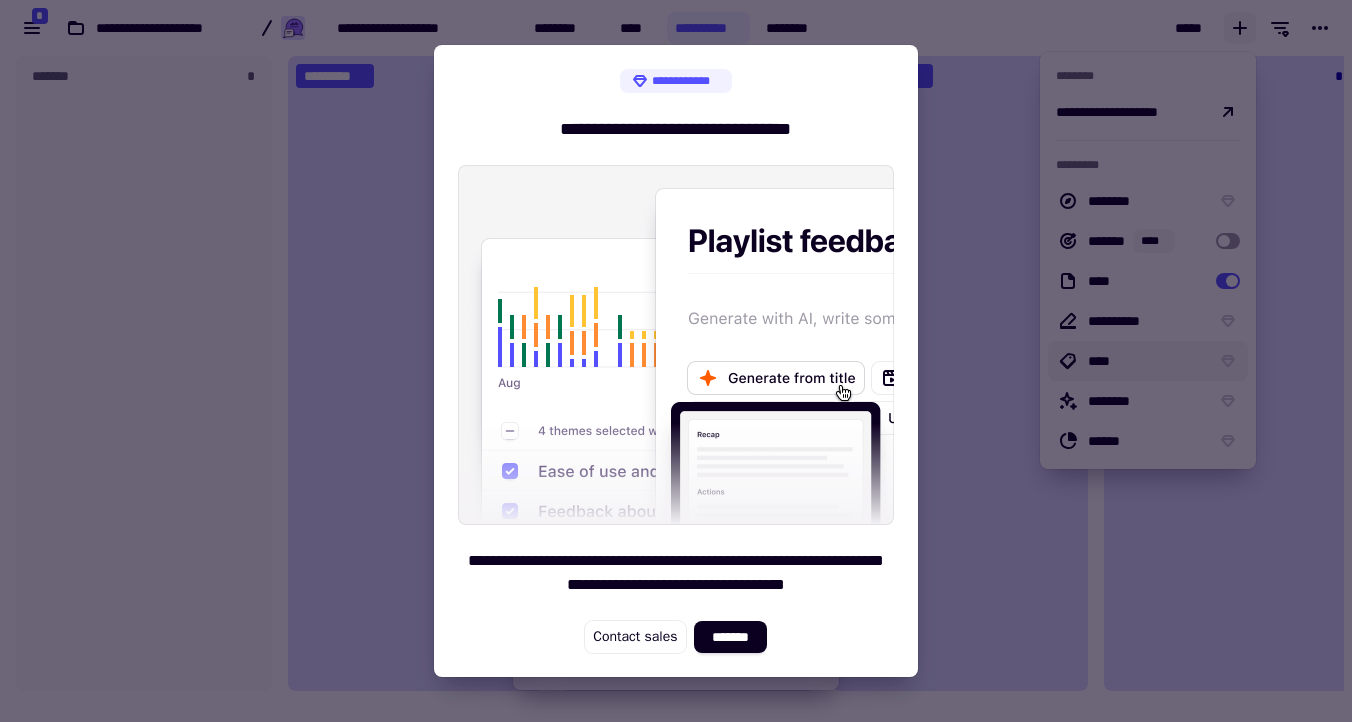 click at bounding box center [676, 361] 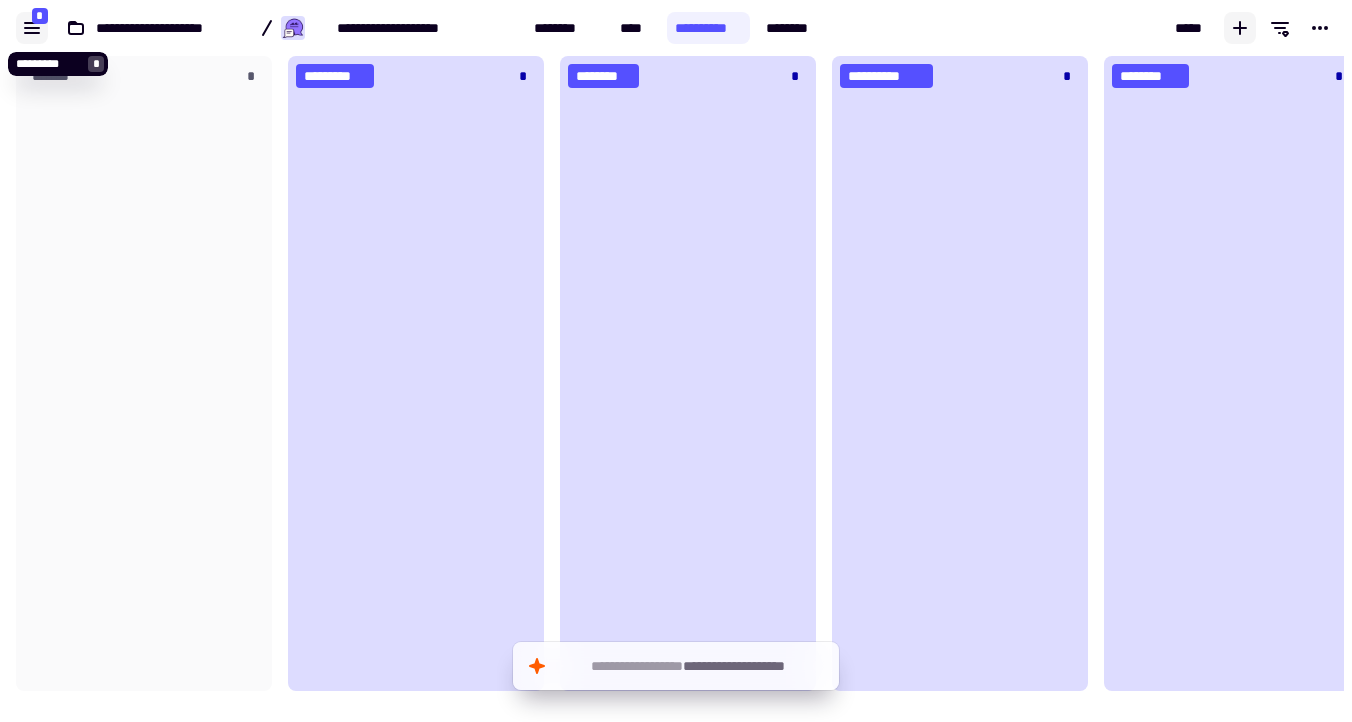 click 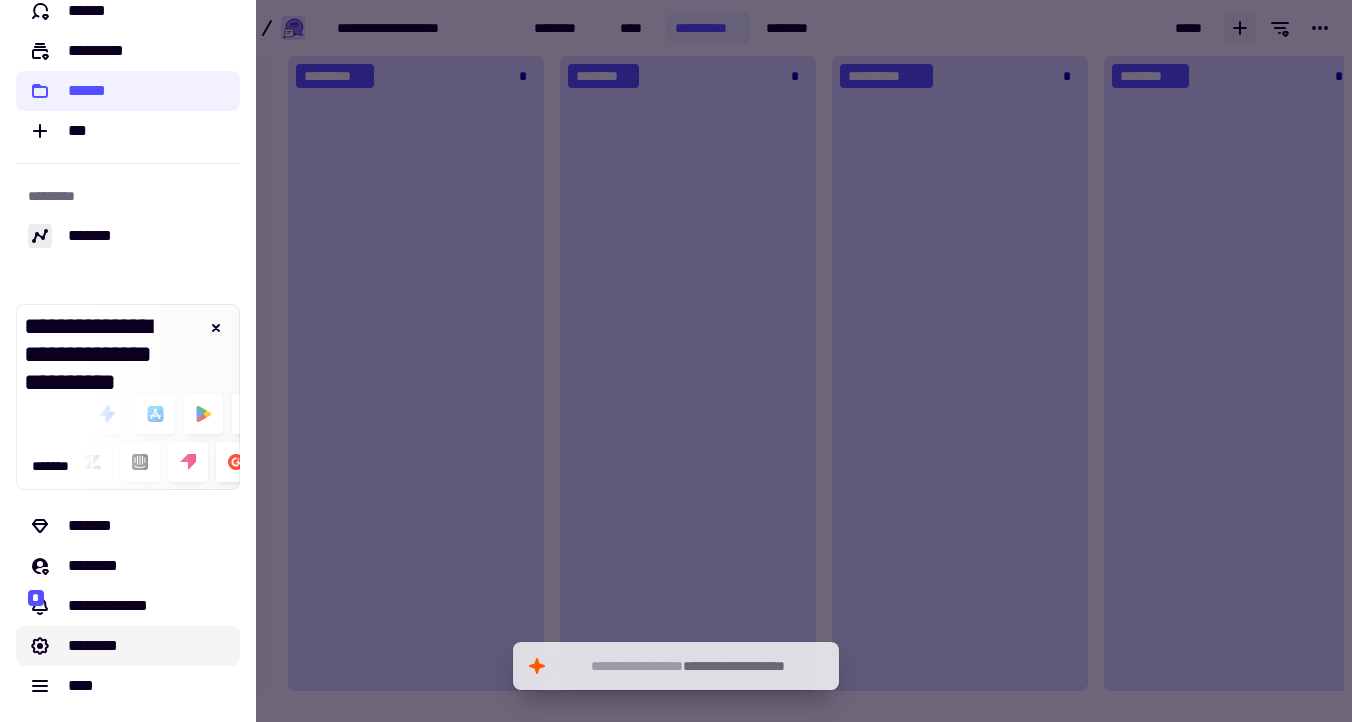 click on "********" 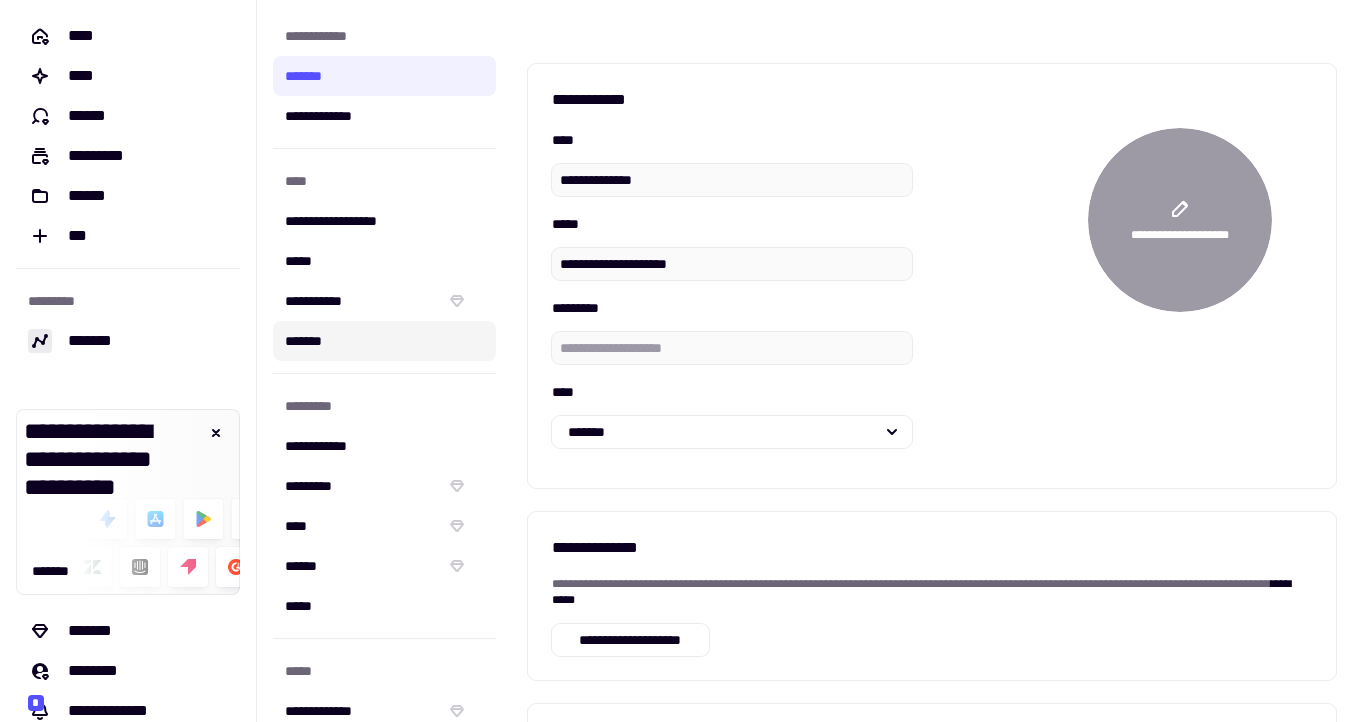 click on "*******" 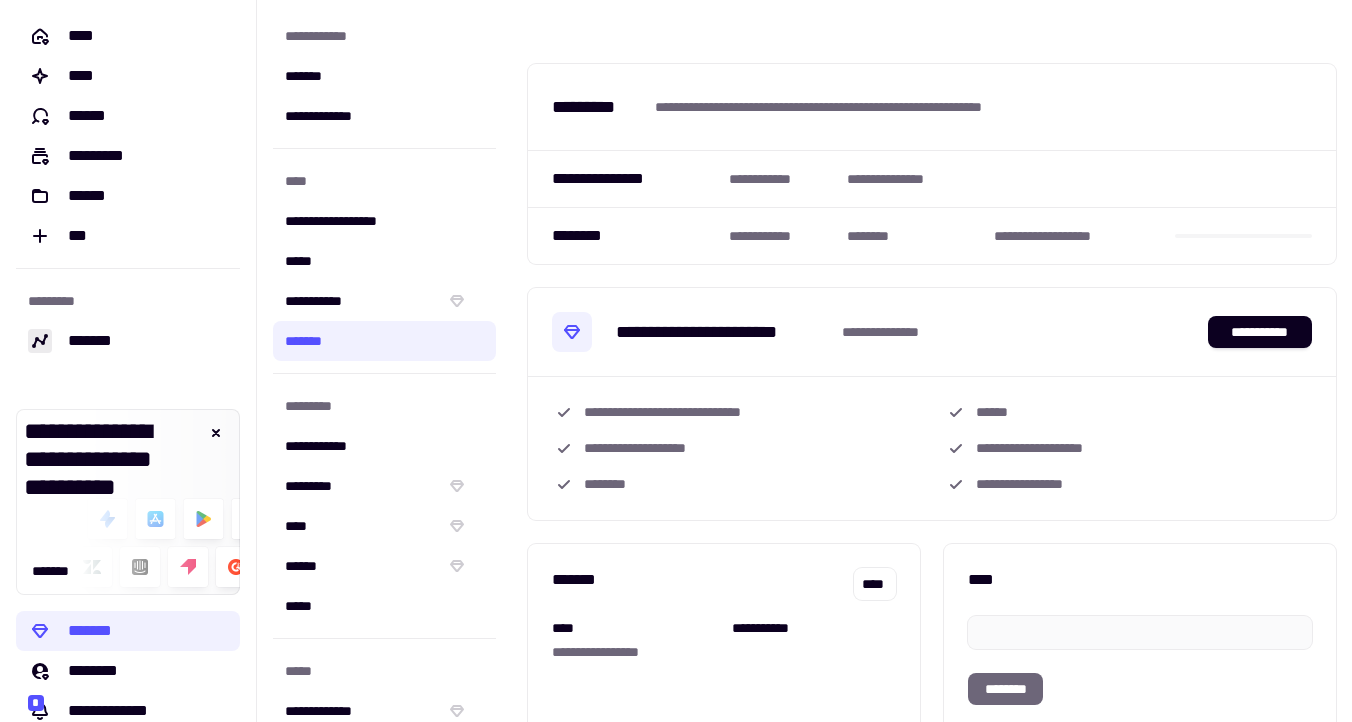 scroll, scrollTop: 109, scrollLeft: 0, axis: vertical 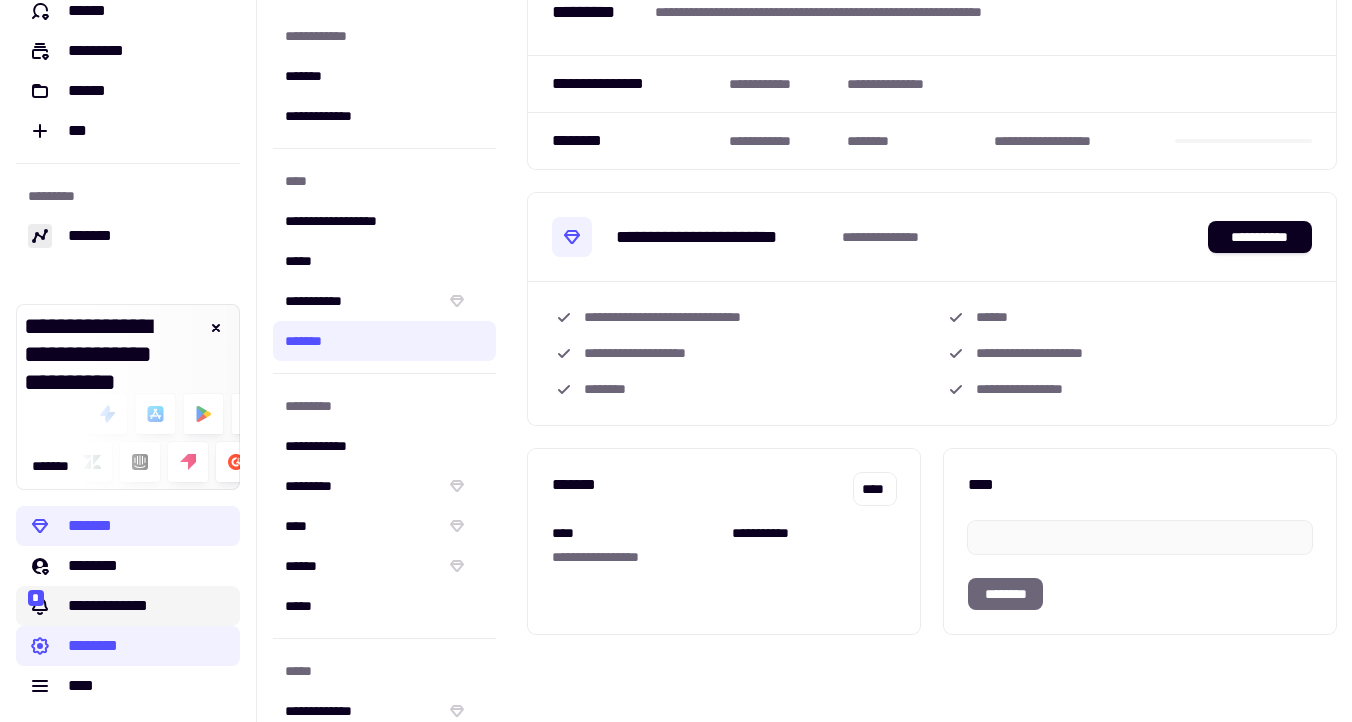 click on "**********" 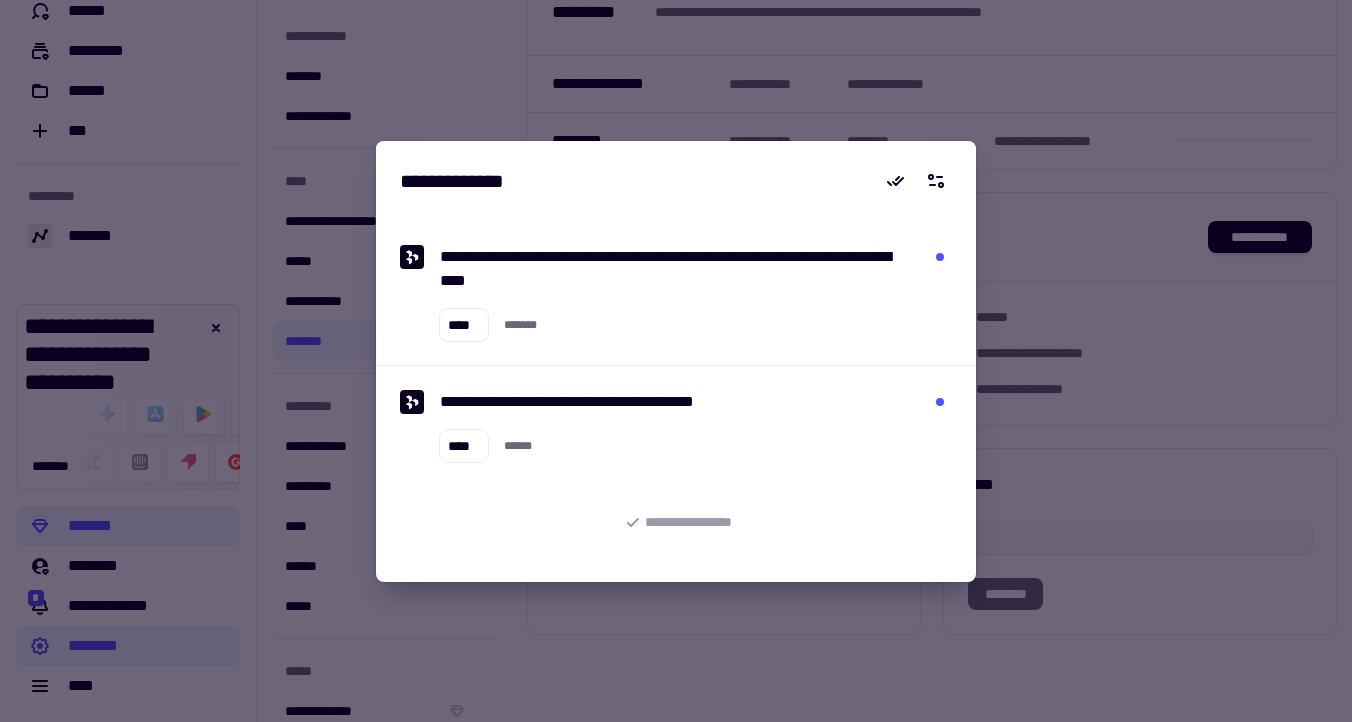 click at bounding box center (676, 361) 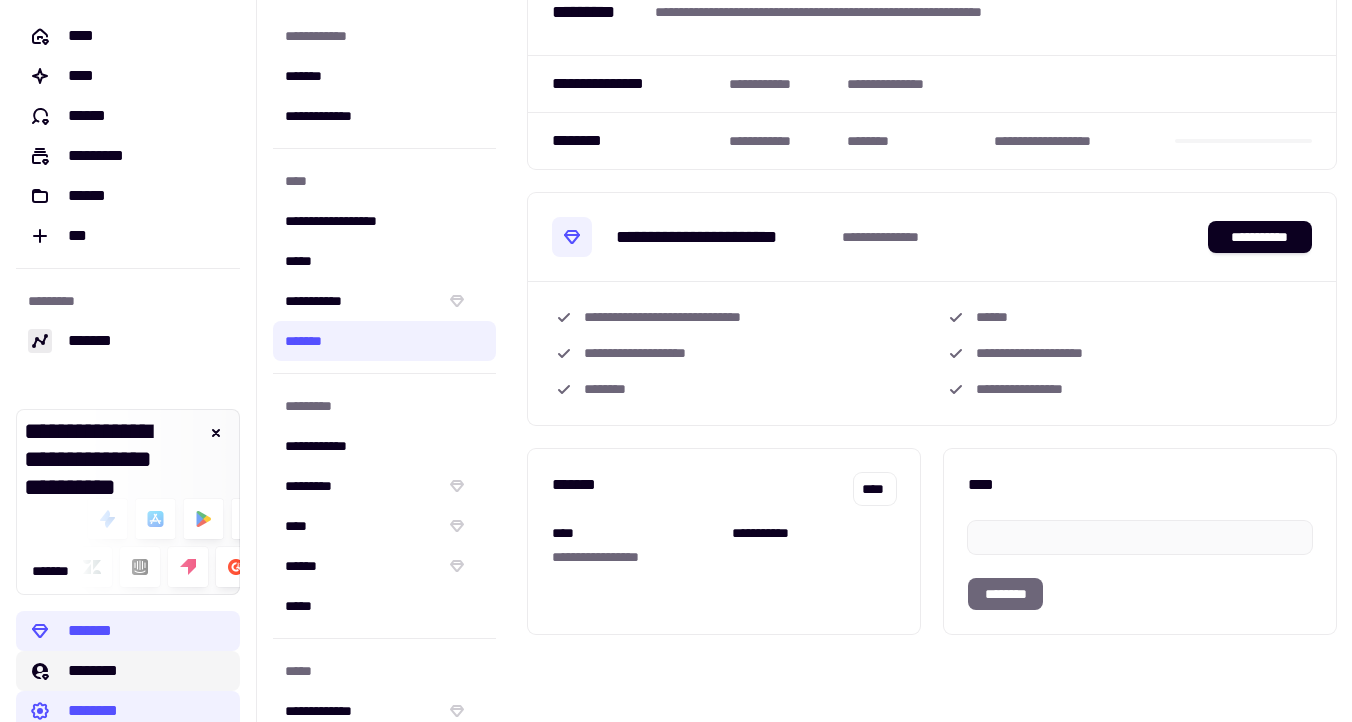 scroll, scrollTop: 65, scrollLeft: 0, axis: vertical 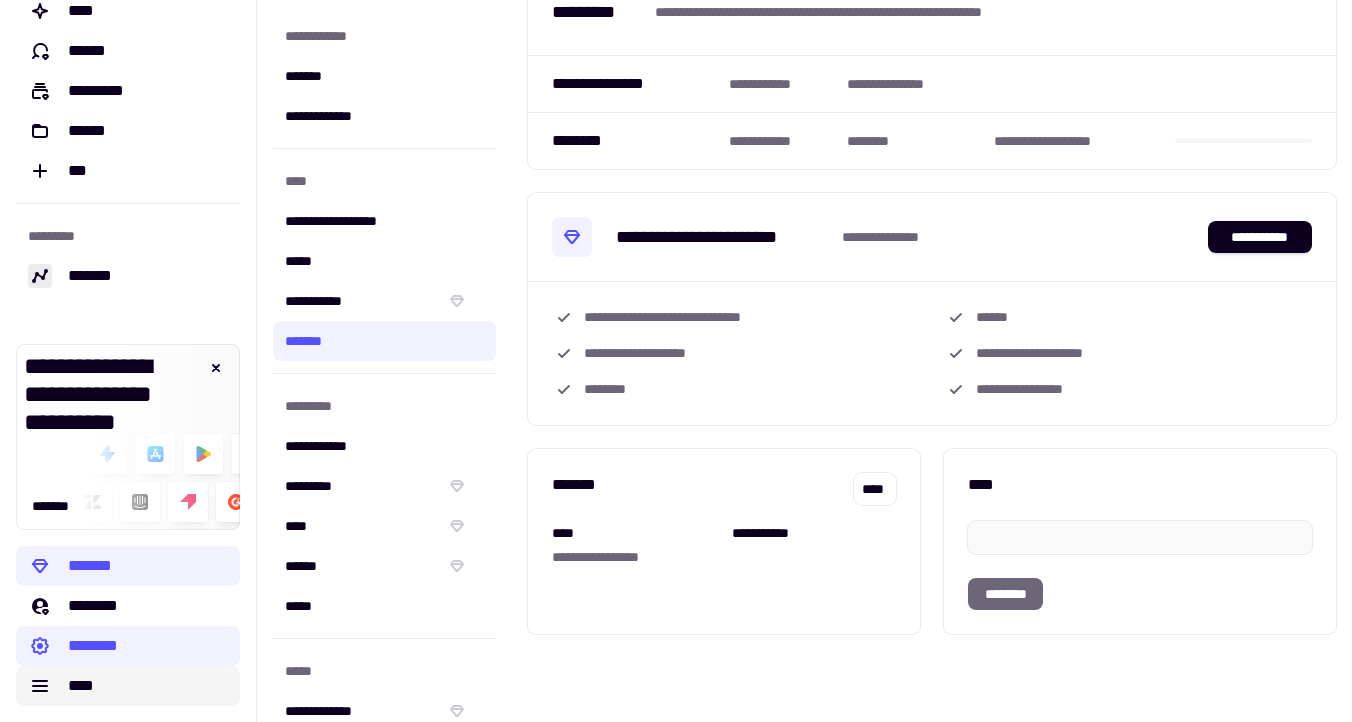 click on "****" 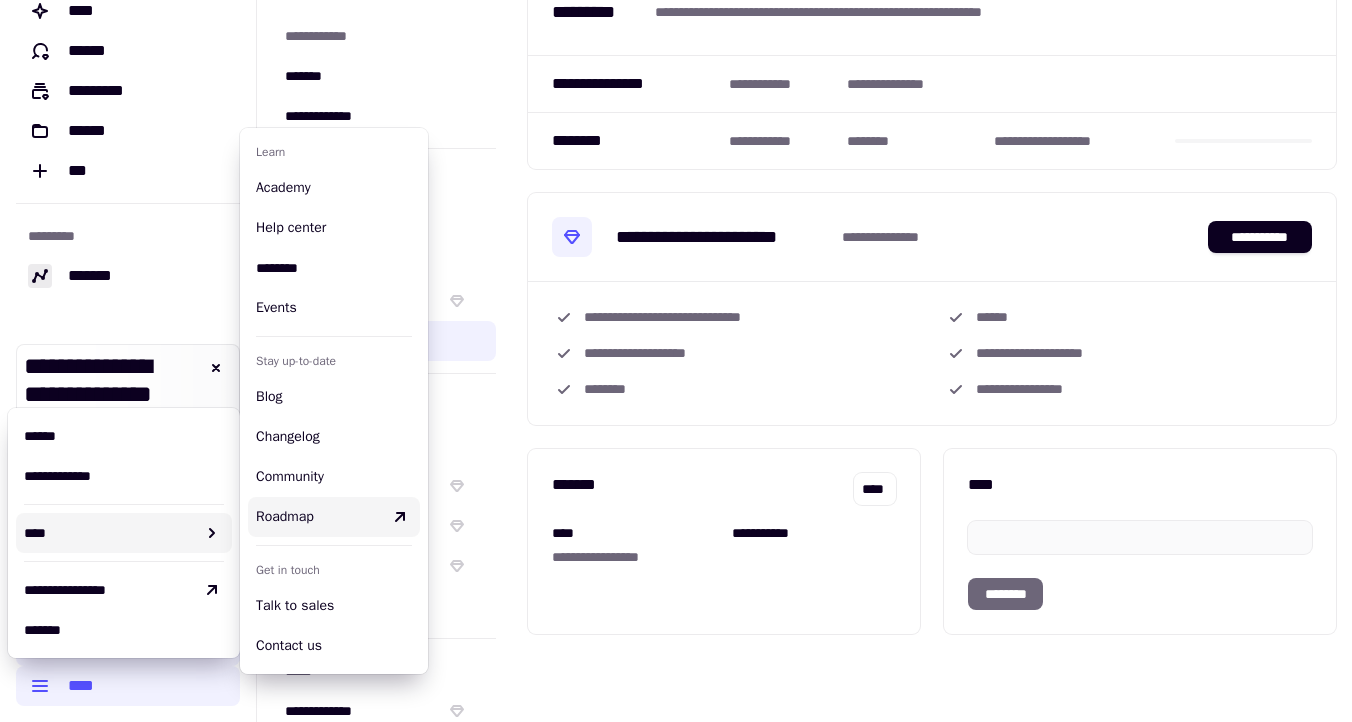scroll, scrollTop: 250, scrollLeft: 0, axis: vertical 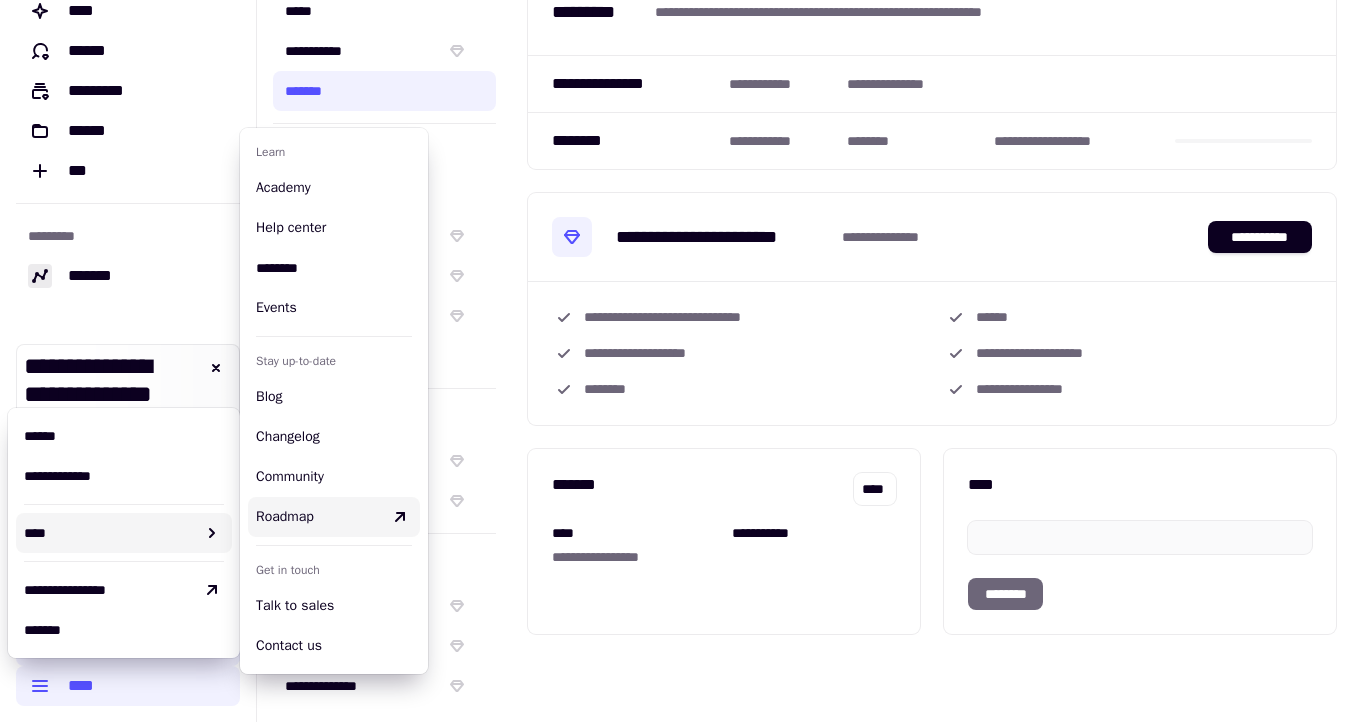 click on "[FIRST] [LAST] [PHONE] [EMAIL] [ADDRESS] [CITY] [STATE] [ZIP] [COUNTRY] [SSN] [PASSPORT] [DLN] [CC] [DOB] [AGE] [NAME]" at bounding box center [932, 361] 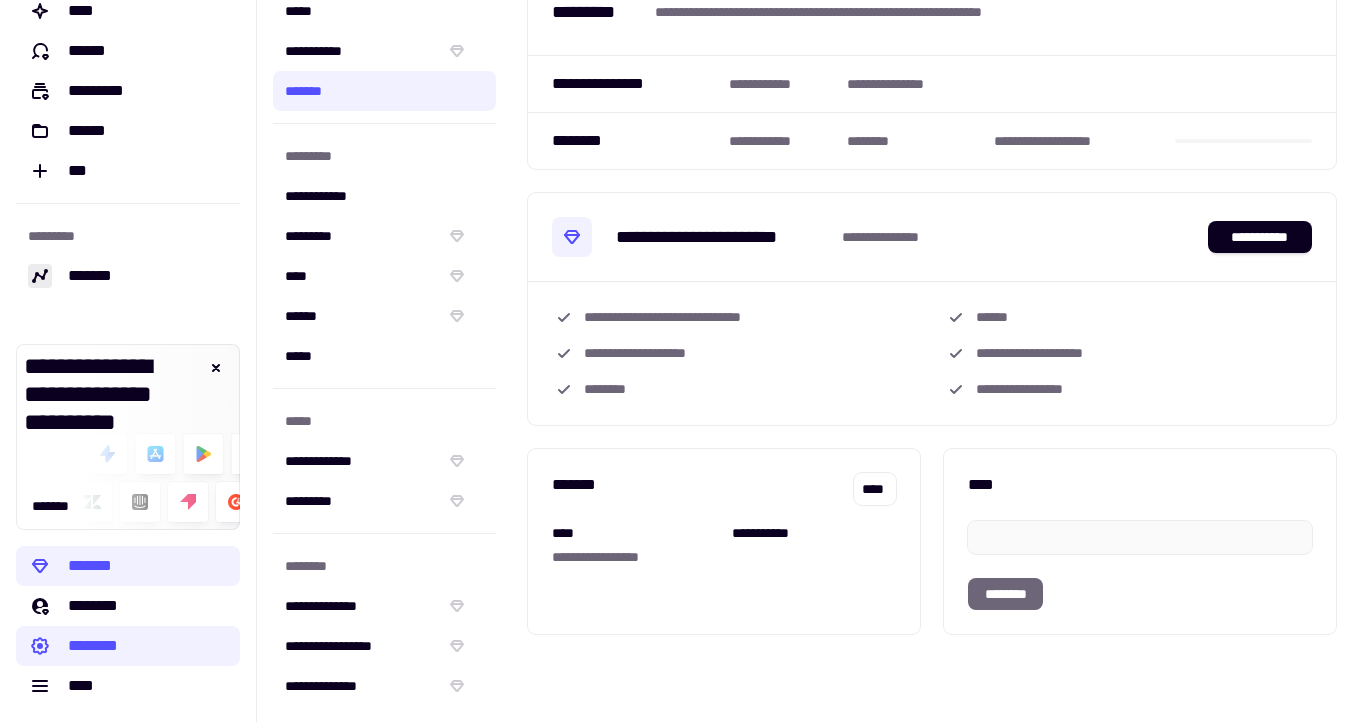 scroll, scrollTop: 0, scrollLeft: 0, axis: both 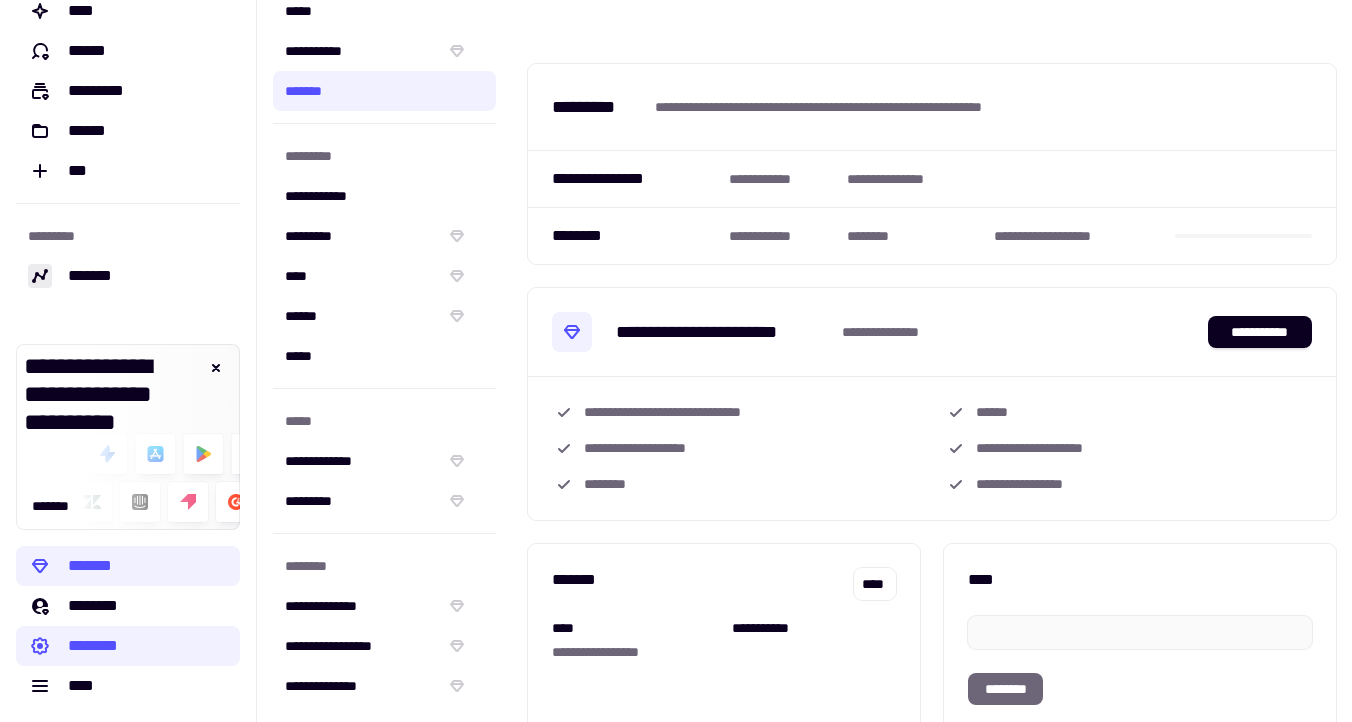 click on "*********" 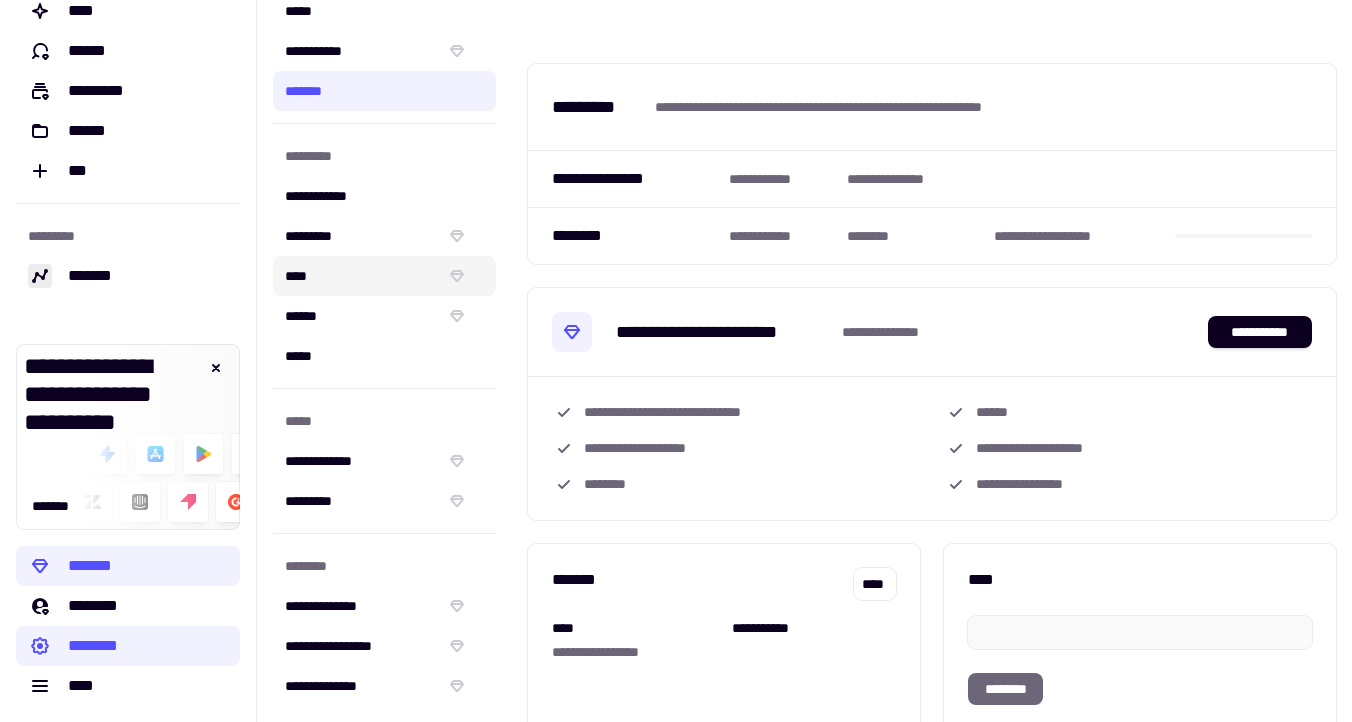 scroll, scrollTop: 0, scrollLeft: 0, axis: both 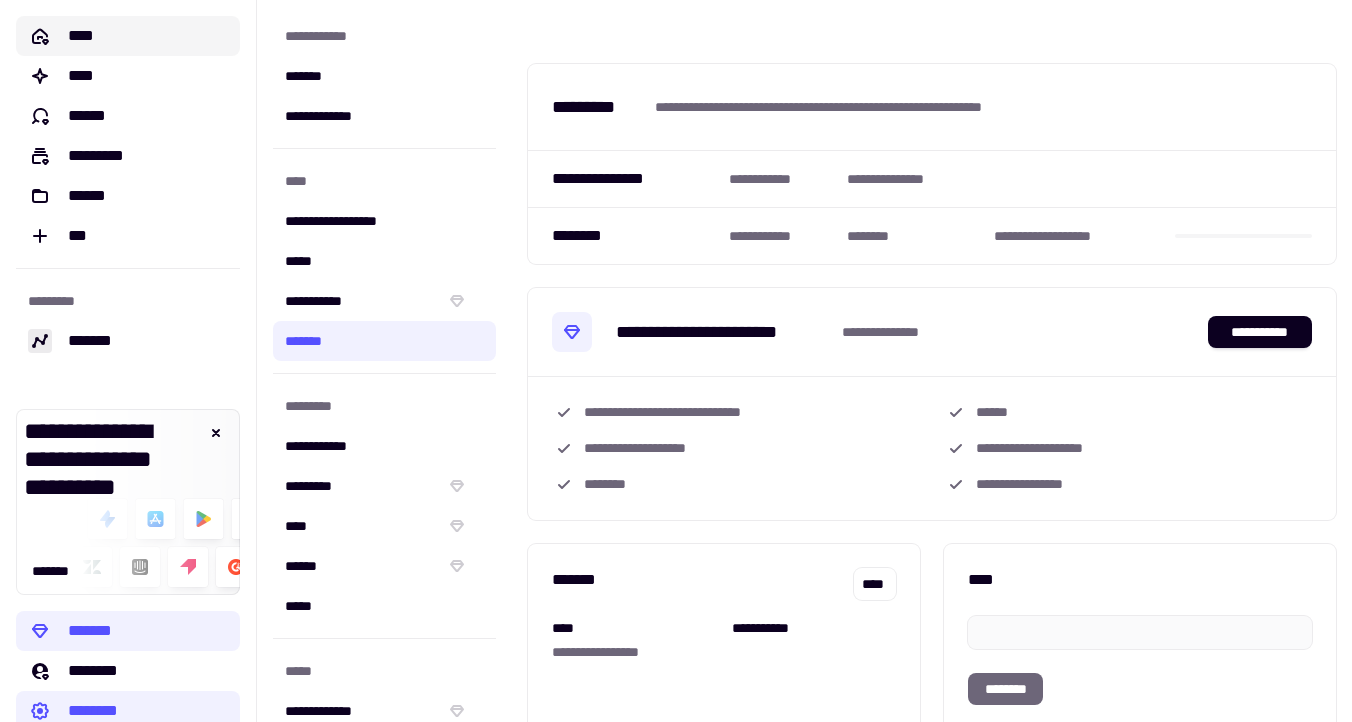 click on "****" 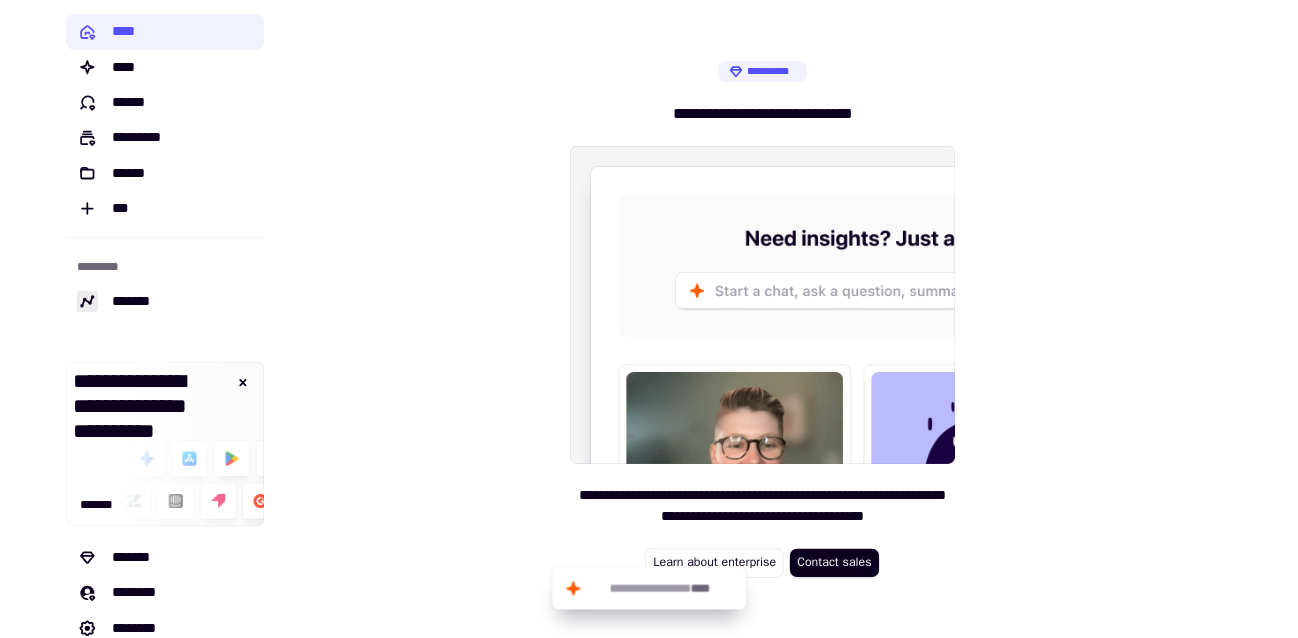 scroll, scrollTop: 65, scrollLeft: 0, axis: vertical 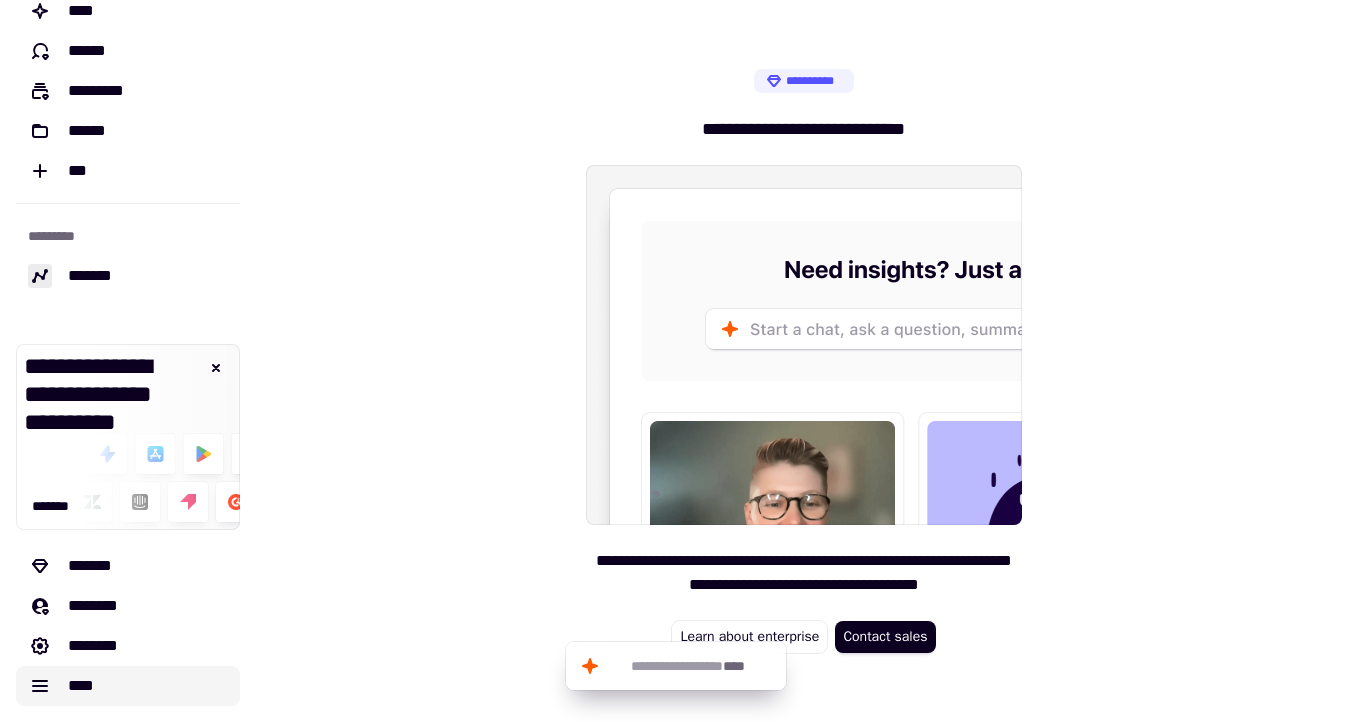 click on "****" 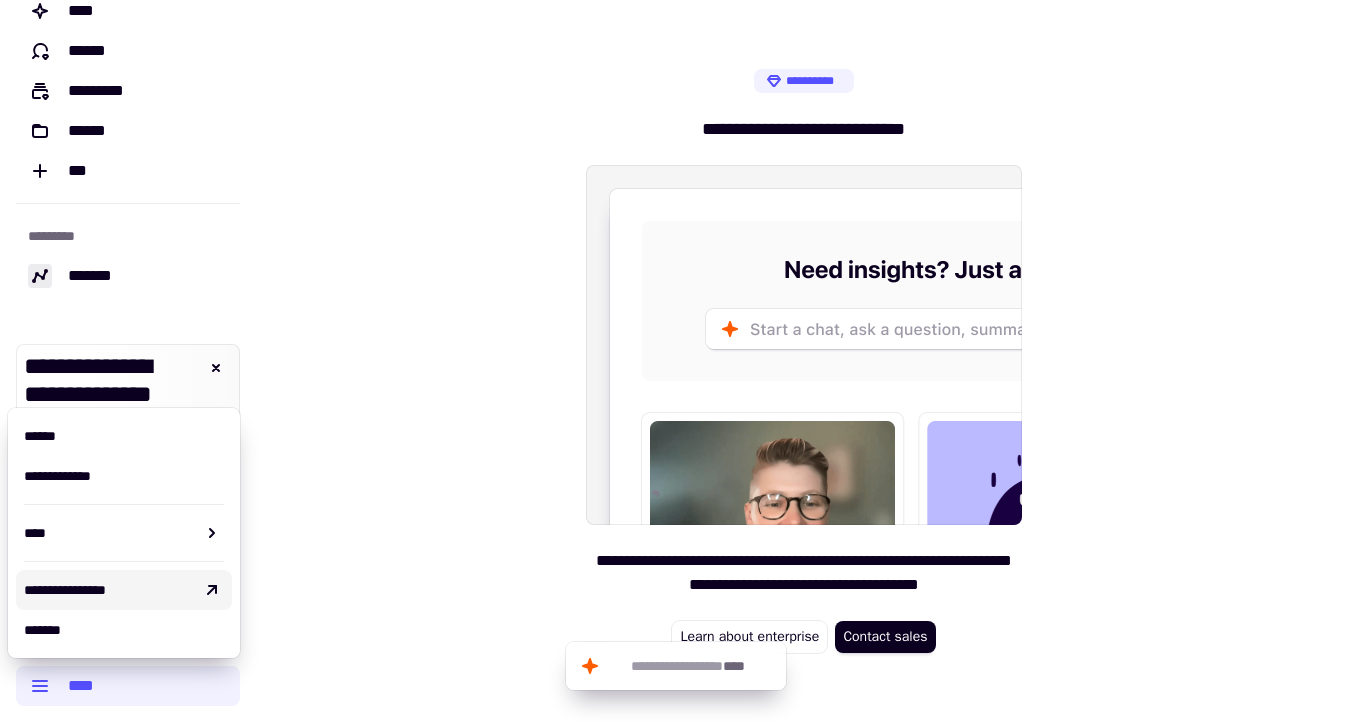 click on "**********" at bounding box center (124, 590) 